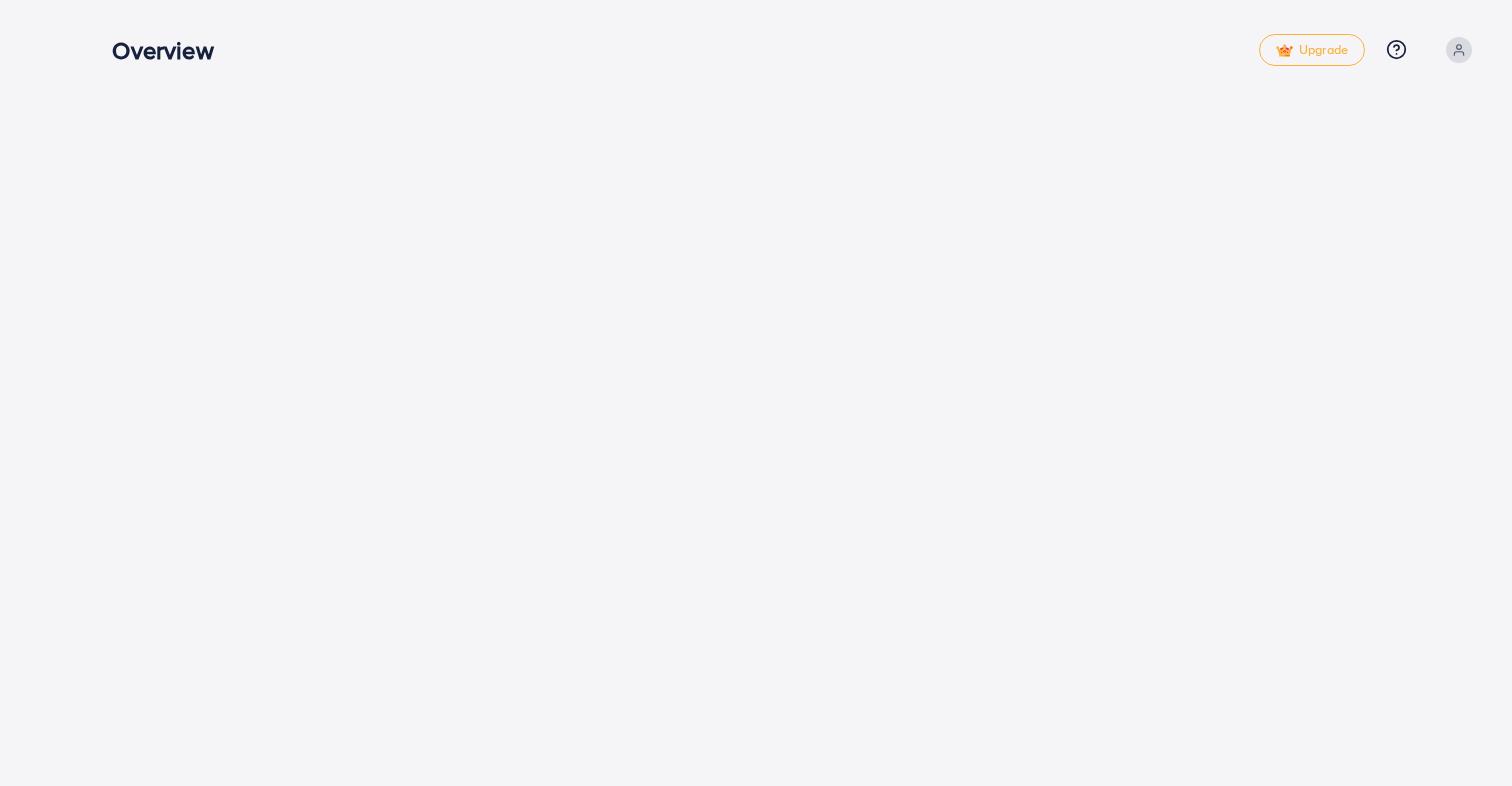 scroll, scrollTop: 0, scrollLeft: 0, axis: both 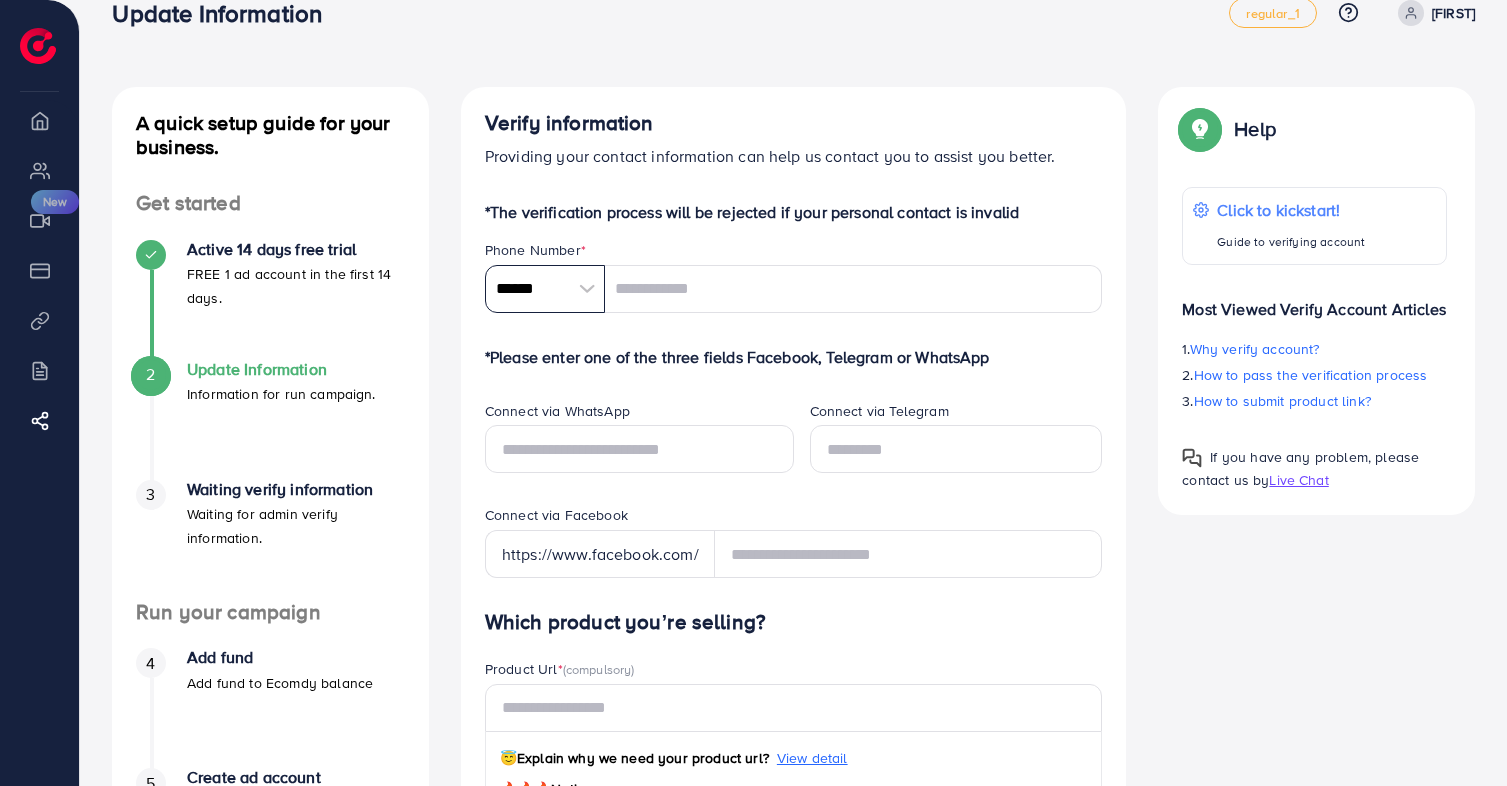 click on "******" at bounding box center [545, 289] 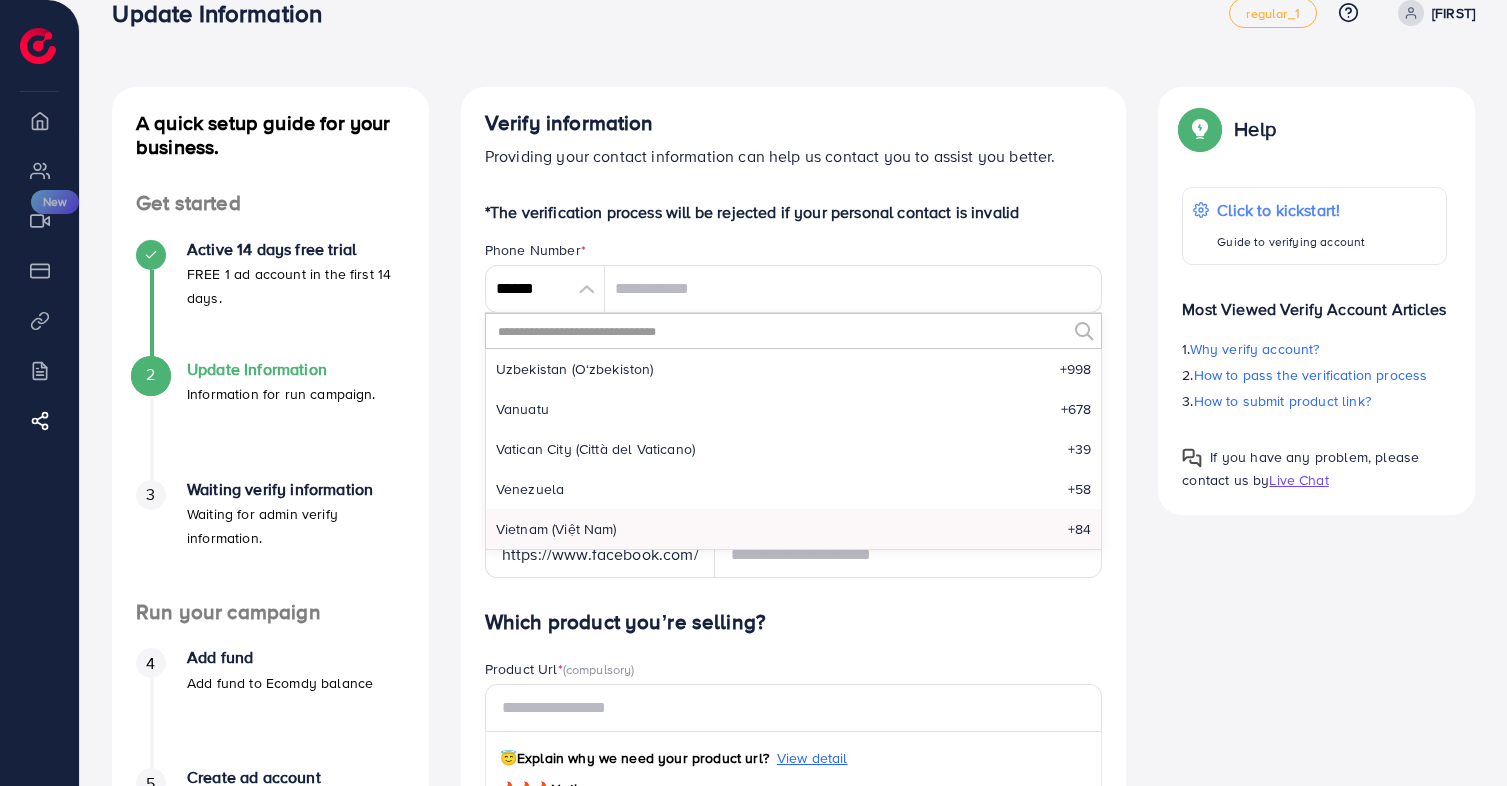 click at bounding box center (781, 331) 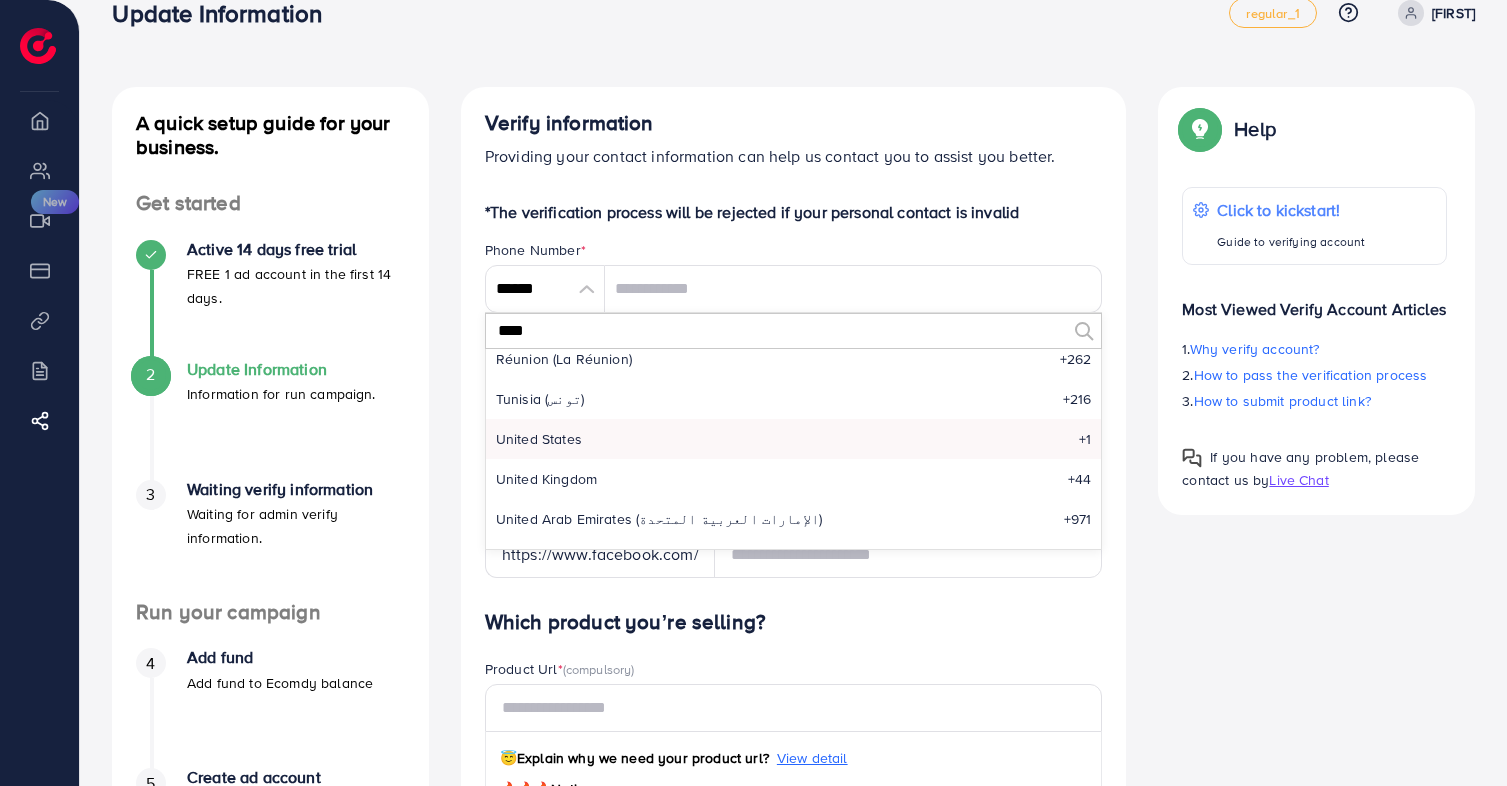 scroll, scrollTop: 0, scrollLeft: 0, axis: both 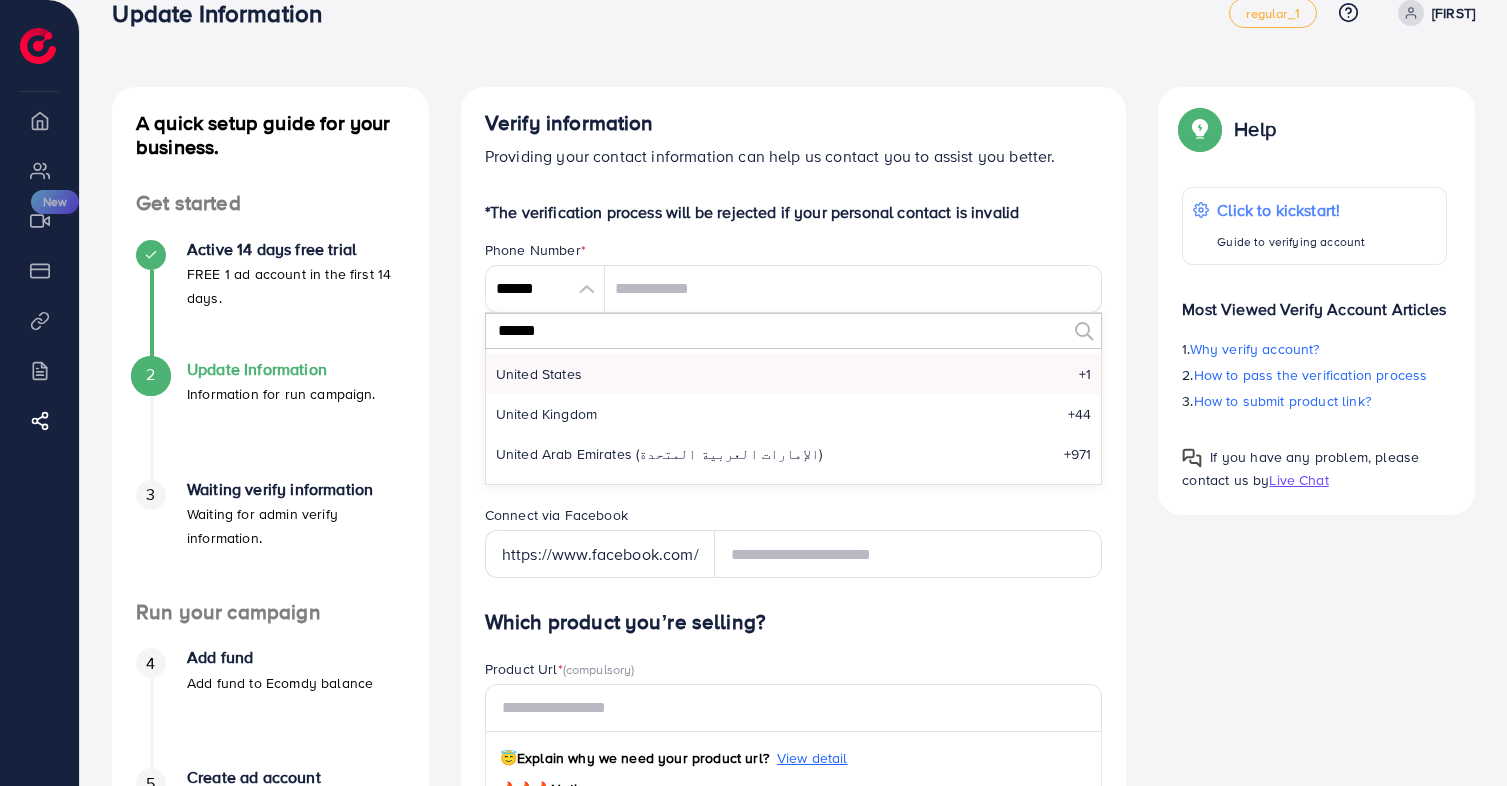 type on "******" 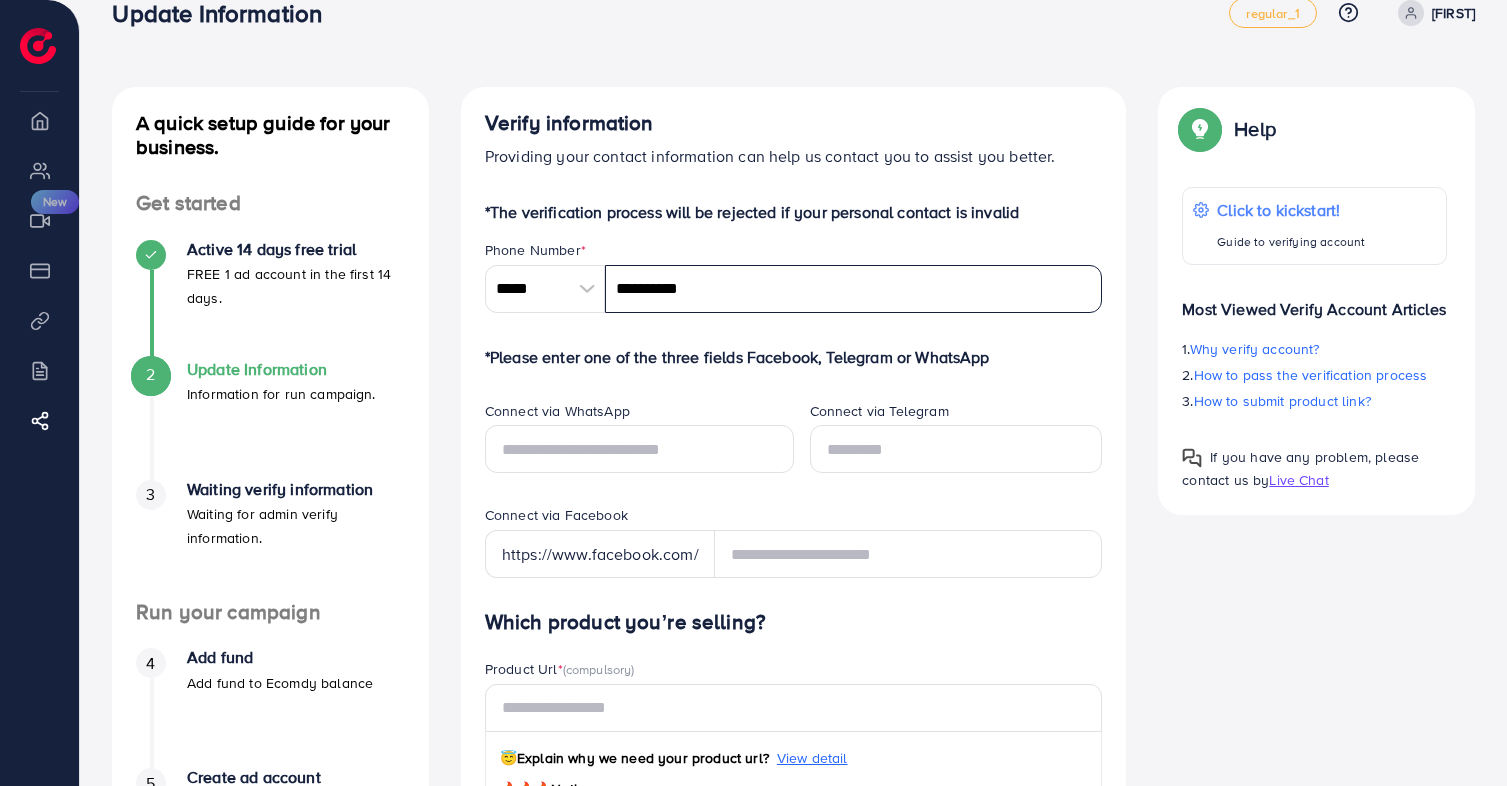 type on "**********" 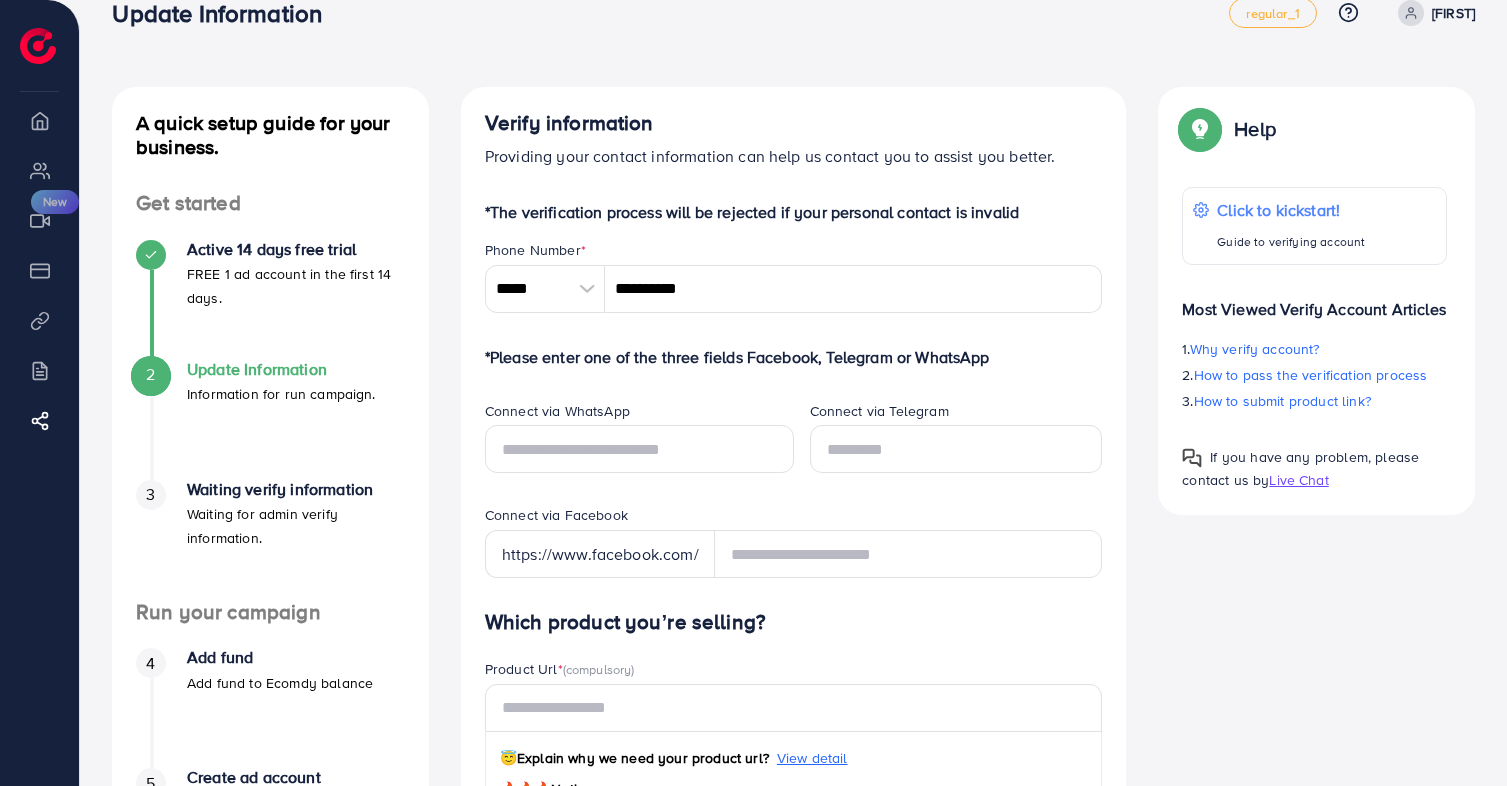 click on "*The verification process will be rejected if your personal contact is invalid" at bounding box center (794, 212) 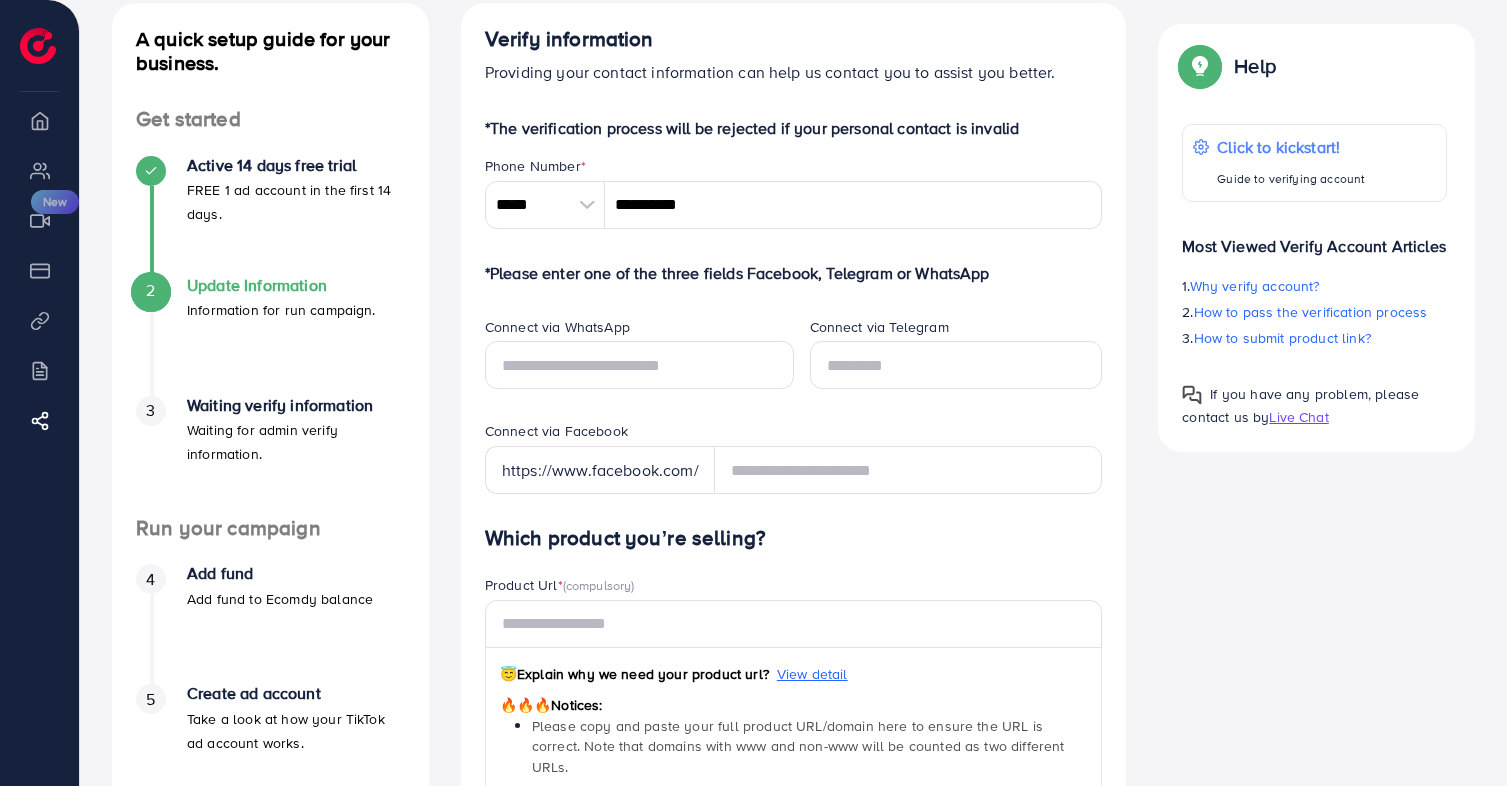 scroll, scrollTop: 135, scrollLeft: 0, axis: vertical 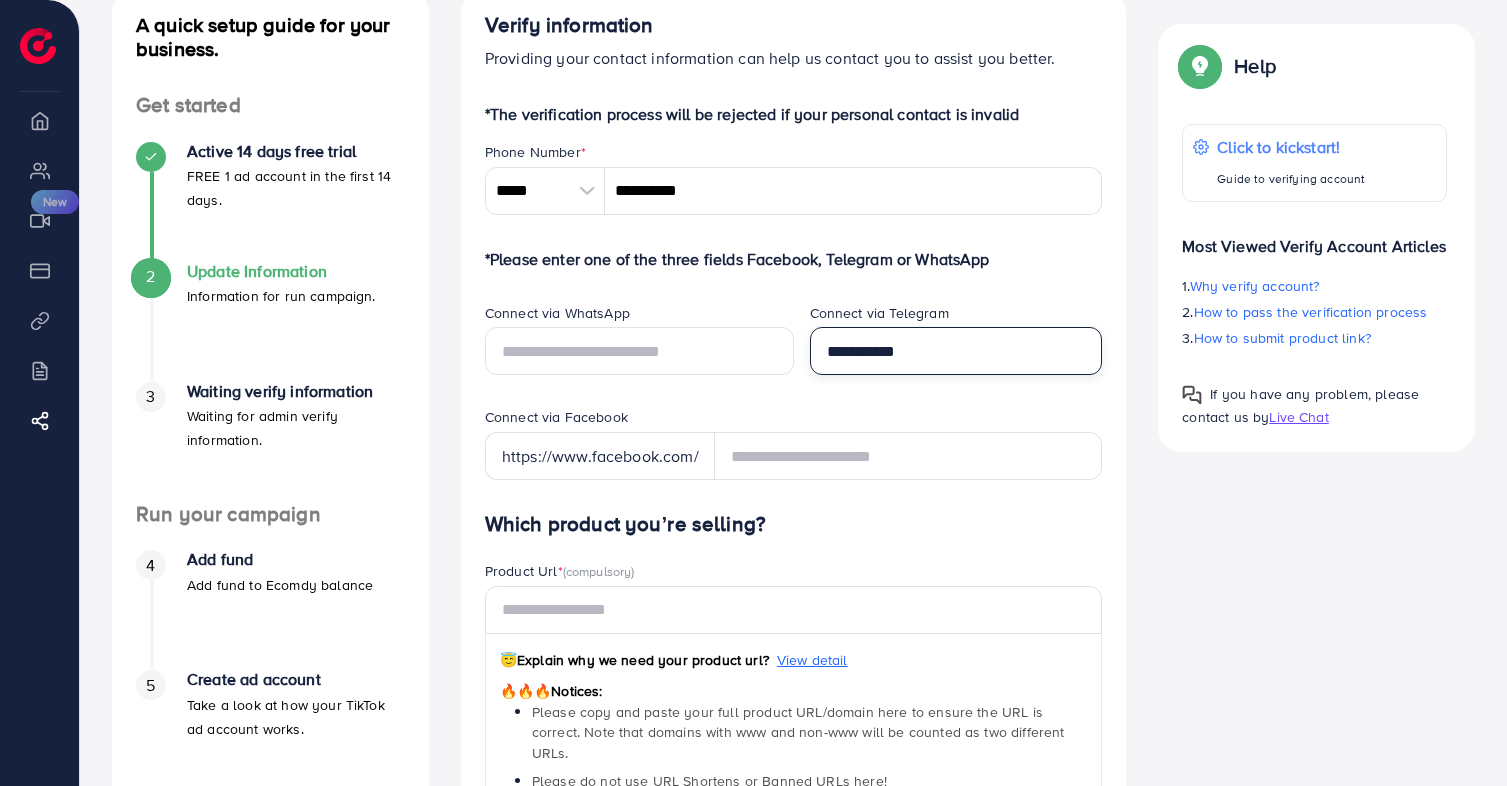 type on "**********" 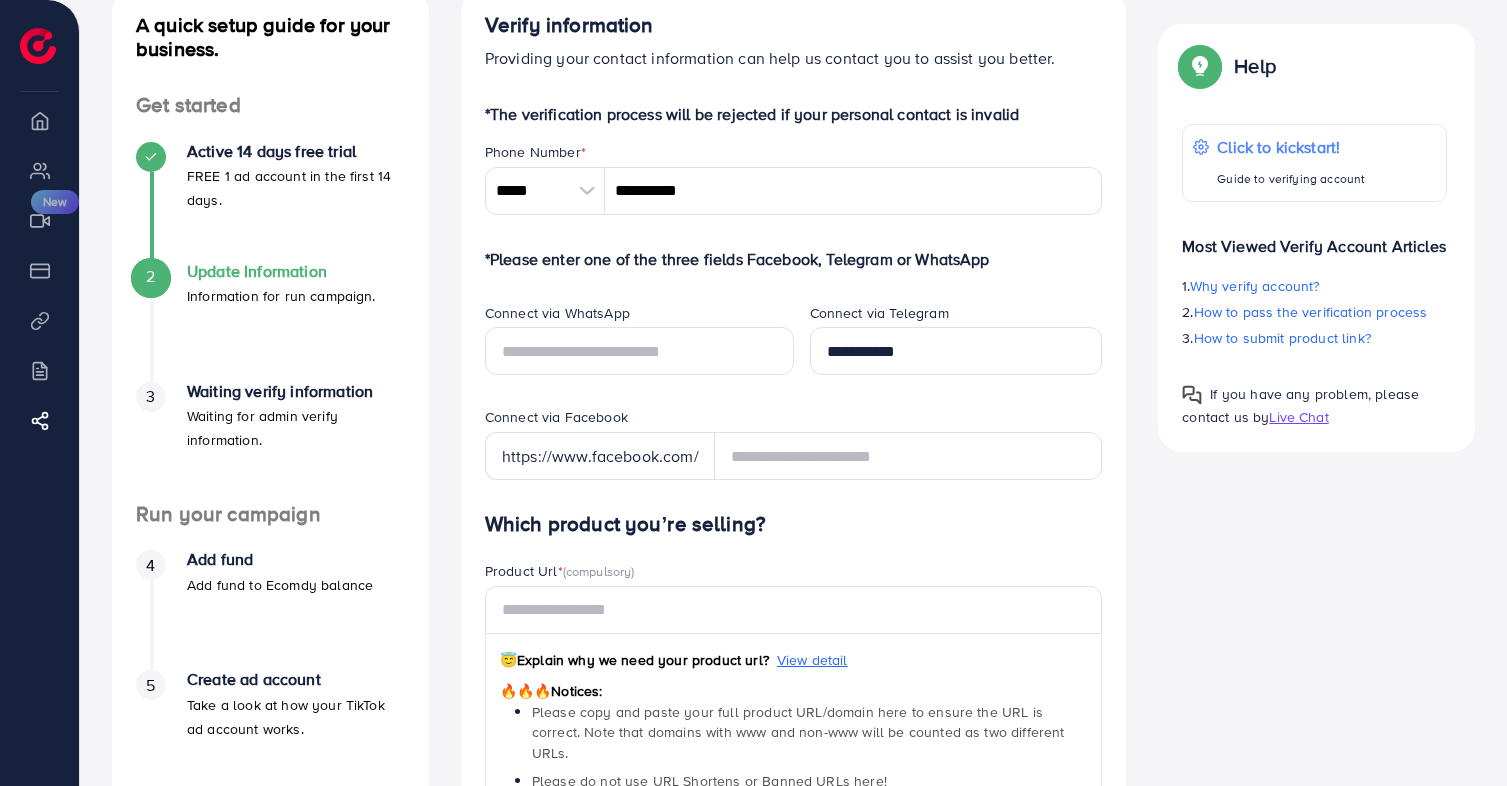 click on "https://www.facebook.com/" at bounding box center (600, 456) 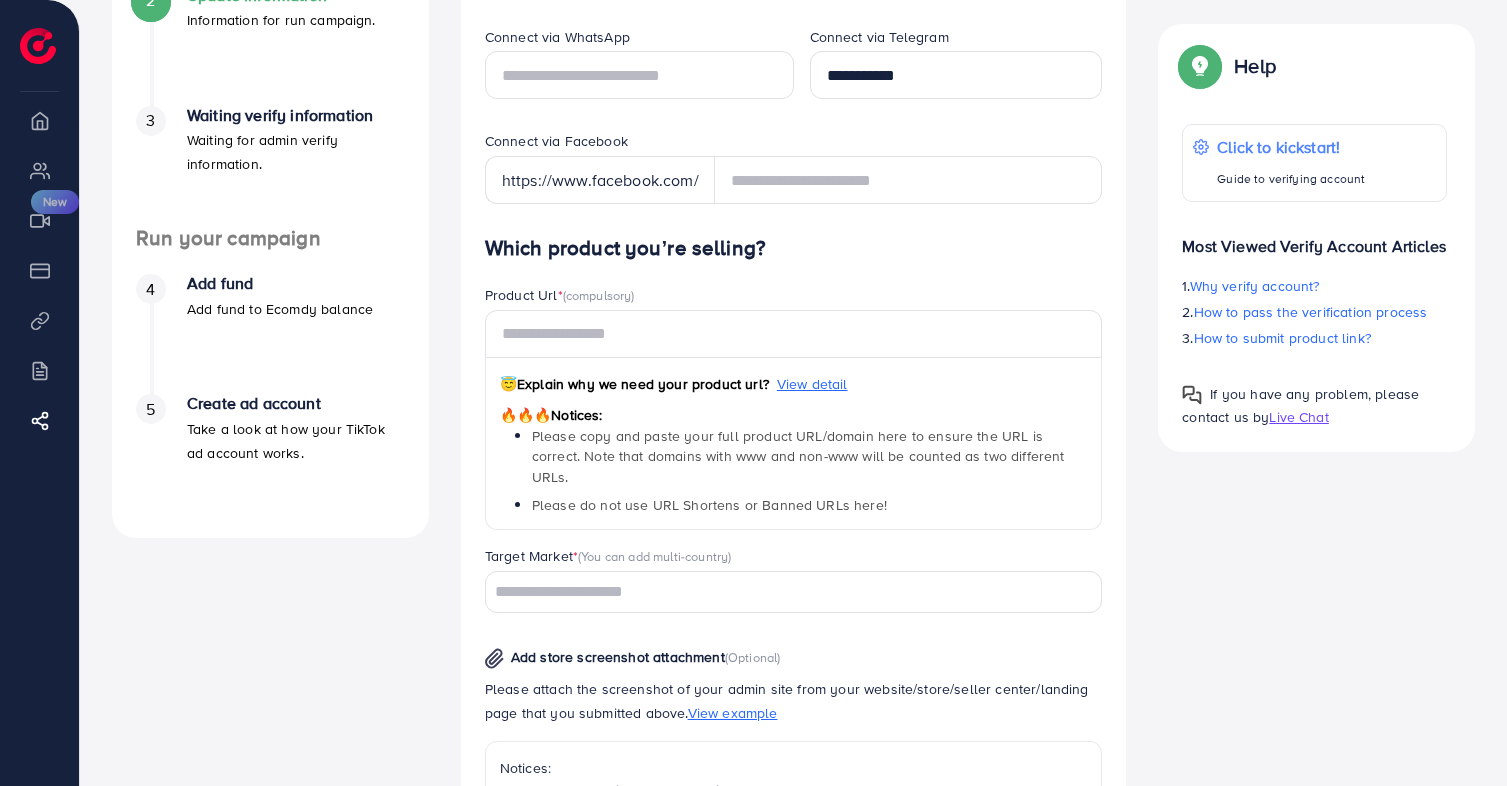 scroll, scrollTop: 361, scrollLeft: 0, axis: vertical 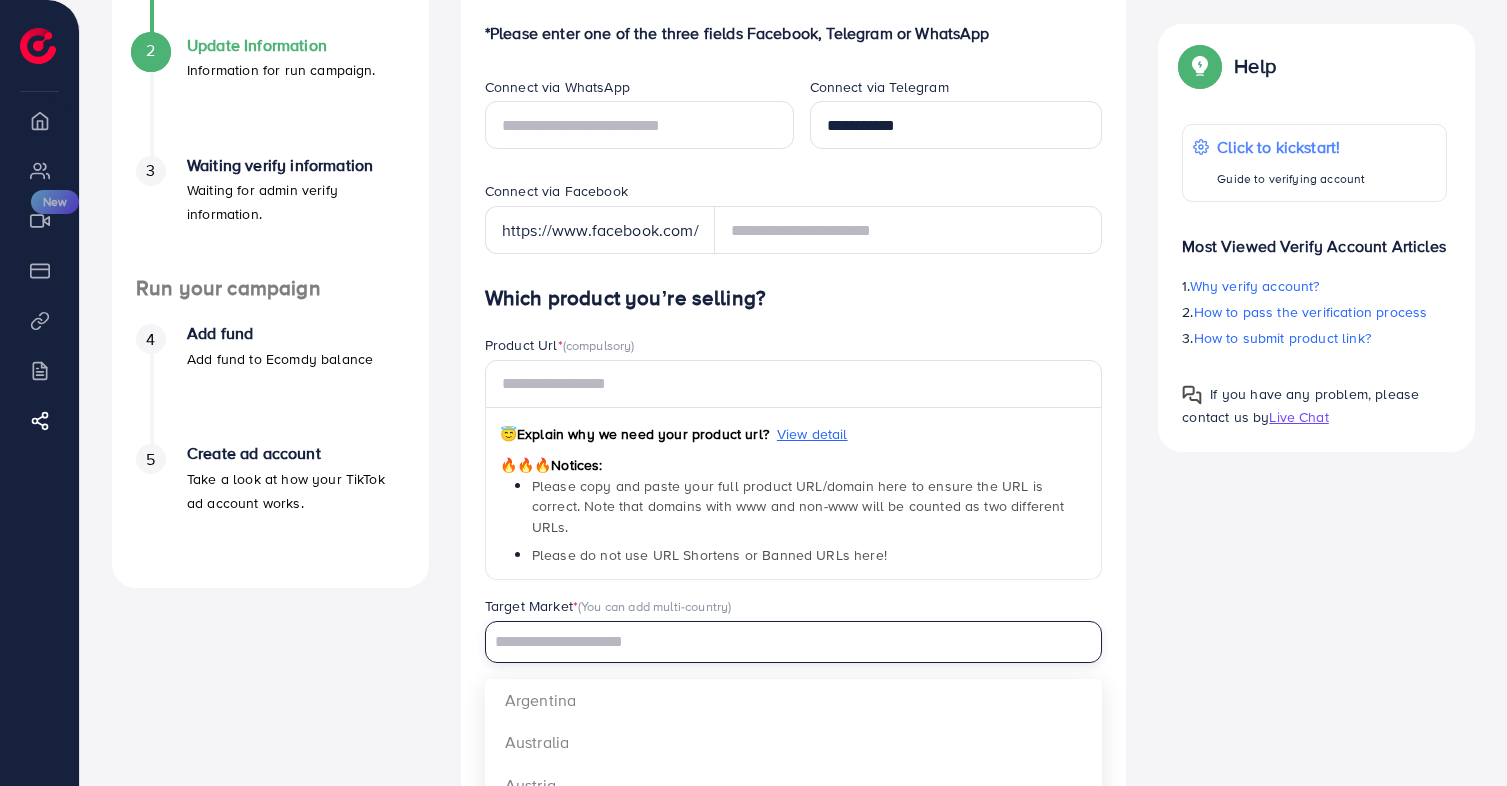 click at bounding box center (782, 642) 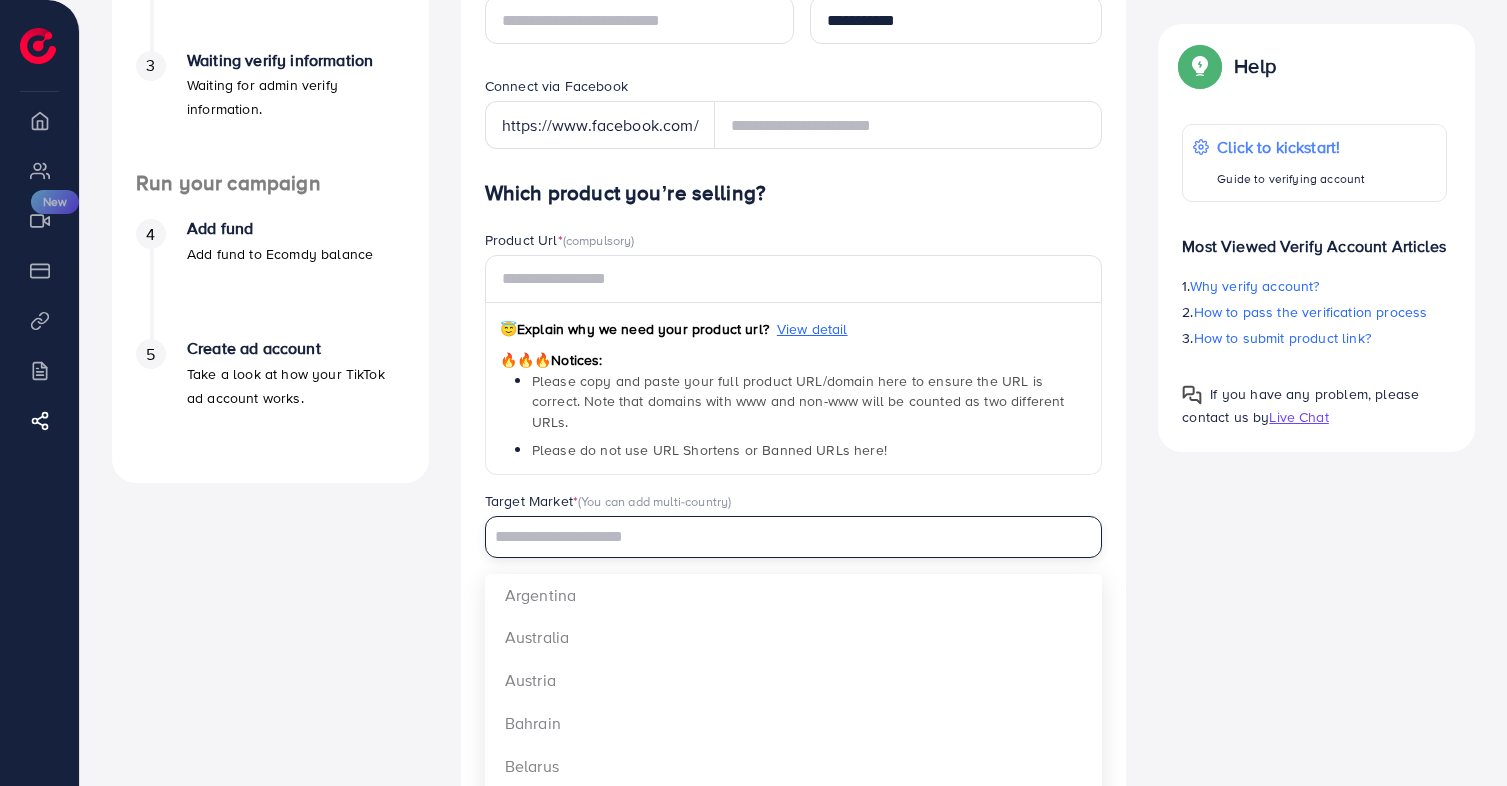 scroll, scrollTop: 470, scrollLeft: 0, axis: vertical 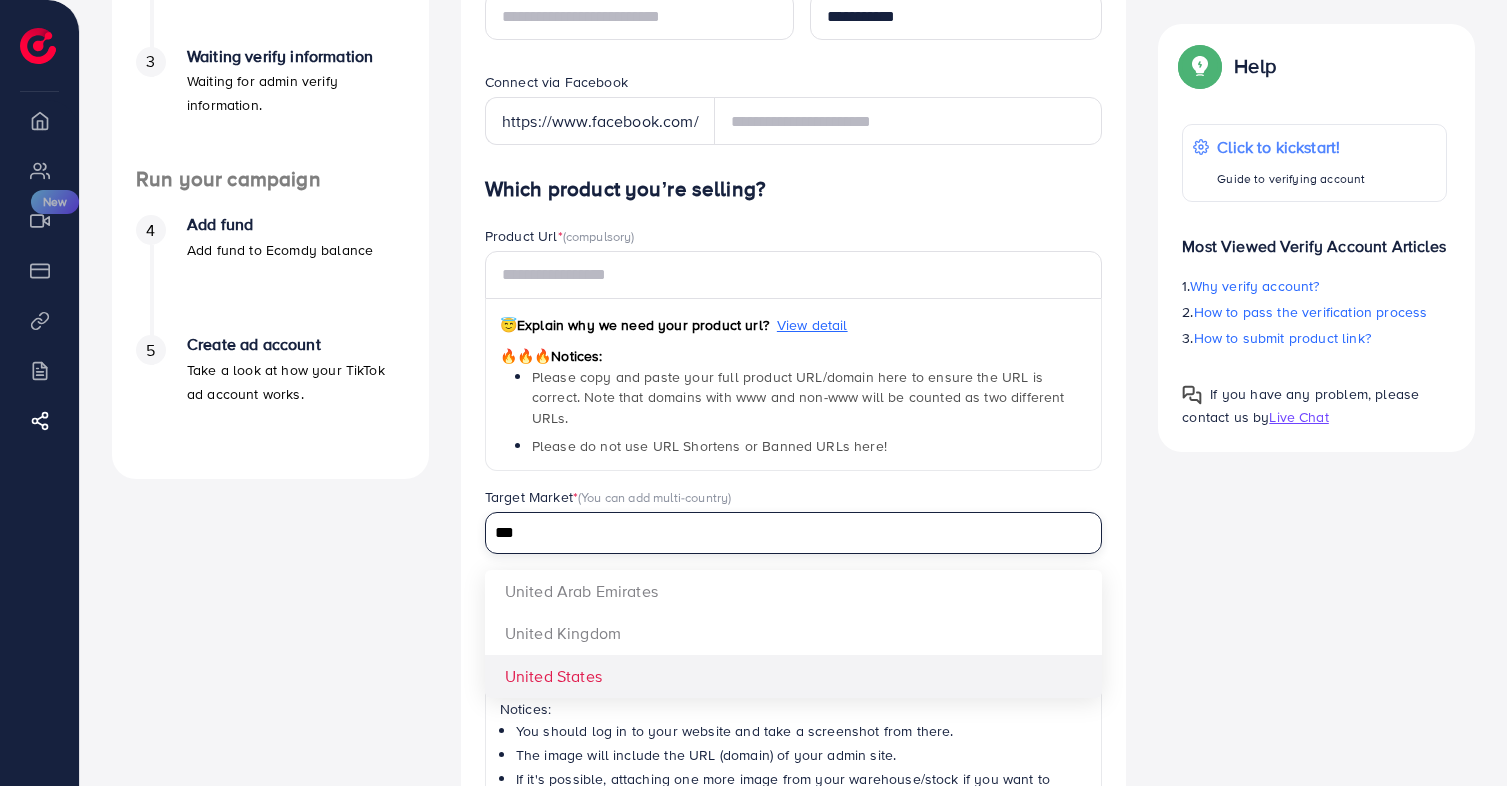 type on "***" 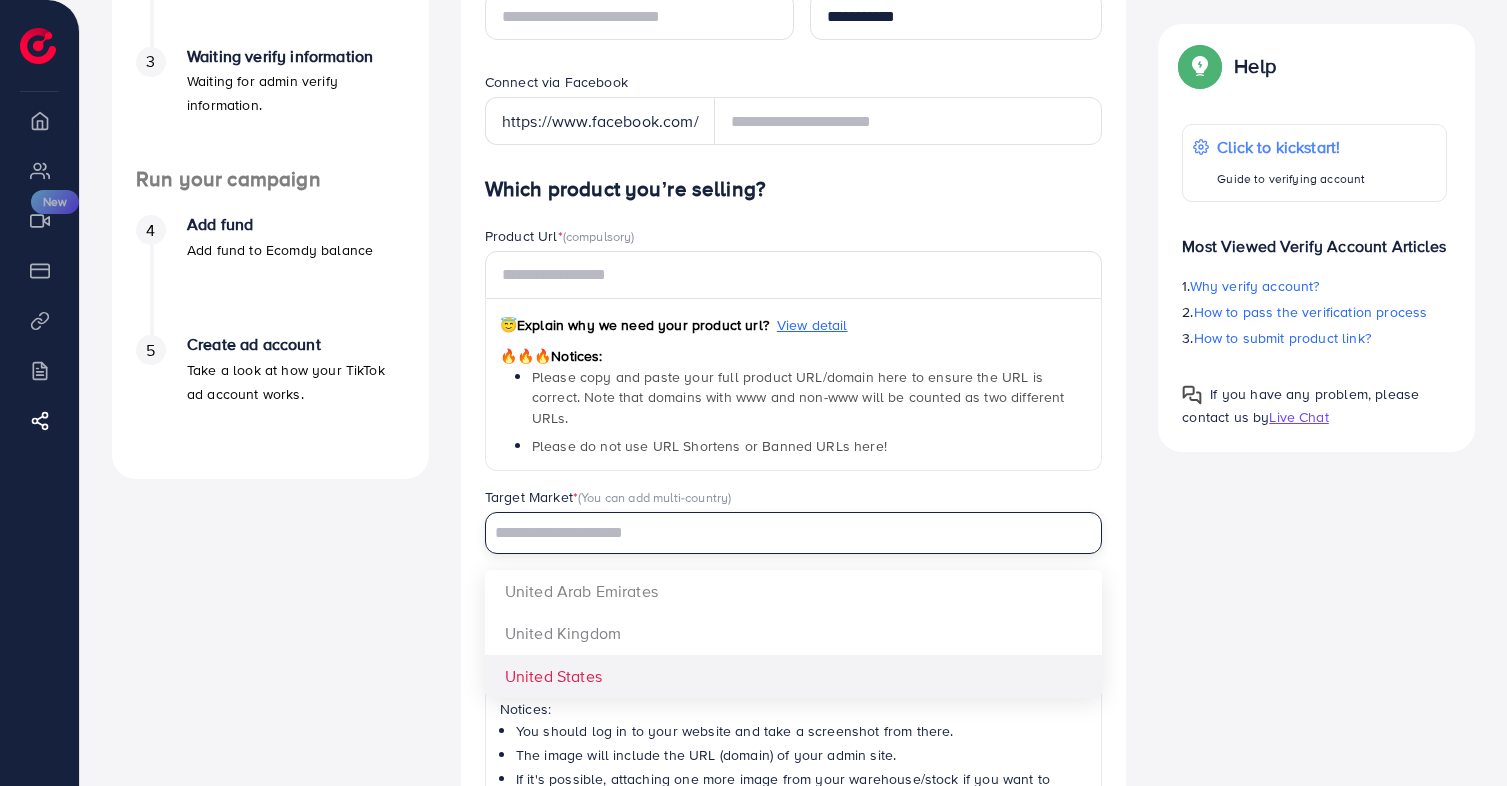 click on "Which product you’re selling?   Product Url  *  (compulsory)  😇  Explain why we need your product url?  View detail  🔥🔥🔥  Notices: Please copy and paste your full product URL/domain here to ensure the URL is correct. Note that domains with www and non-www will be counted as two different URLs. Please do not use URL Shortens or Banned URLs here!  Target Market  *  (You can add multi-country)            Loading...
United Arab Emirates
United Kingdom
United States
Add store screenshot attachment  (Optional)   Please attach the screenshot of your admin site from your website/store/seller center/landing page that you submitted above.  View example  Notices:   You should log in to your website and take a screenshot from there.   The image will include the URL (domain) of your admin site.   Format: JPG, PNG, JPEG   Maximum size: 5MB  🔥" at bounding box center [794, 625] 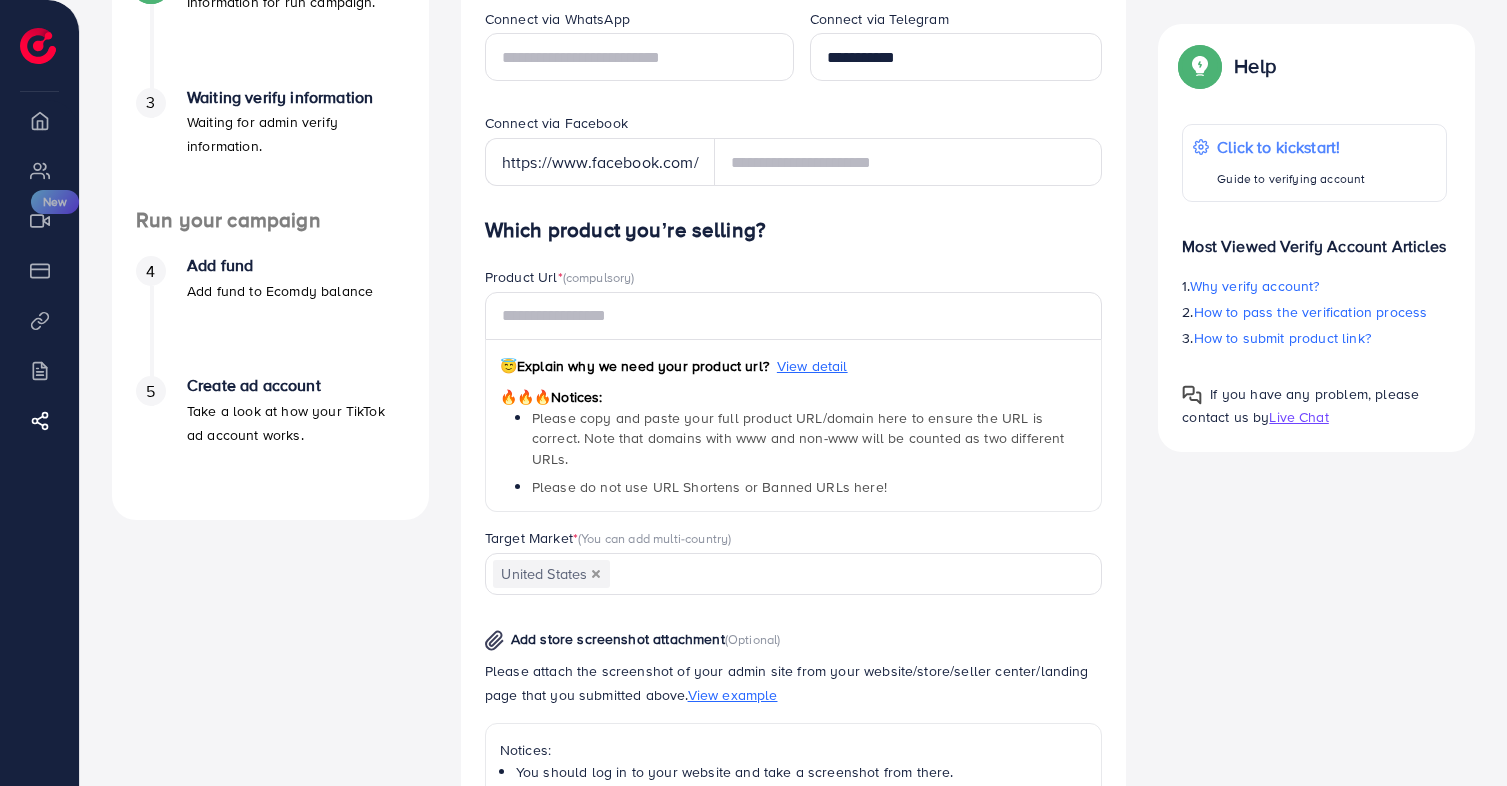 scroll, scrollTop: 301, scrollLeft: 0, axis: vertical 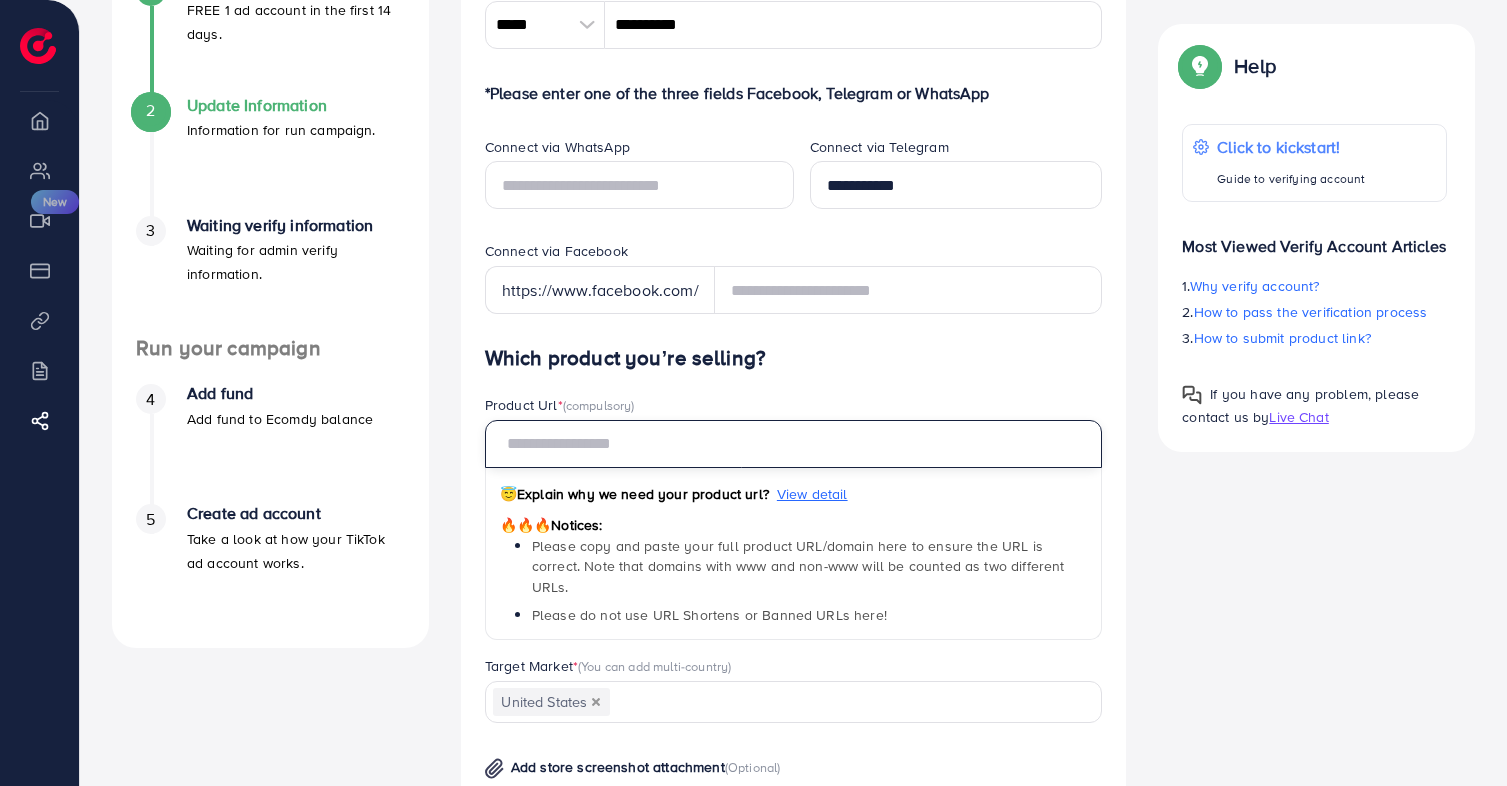 click at bounding box center (794, 444) 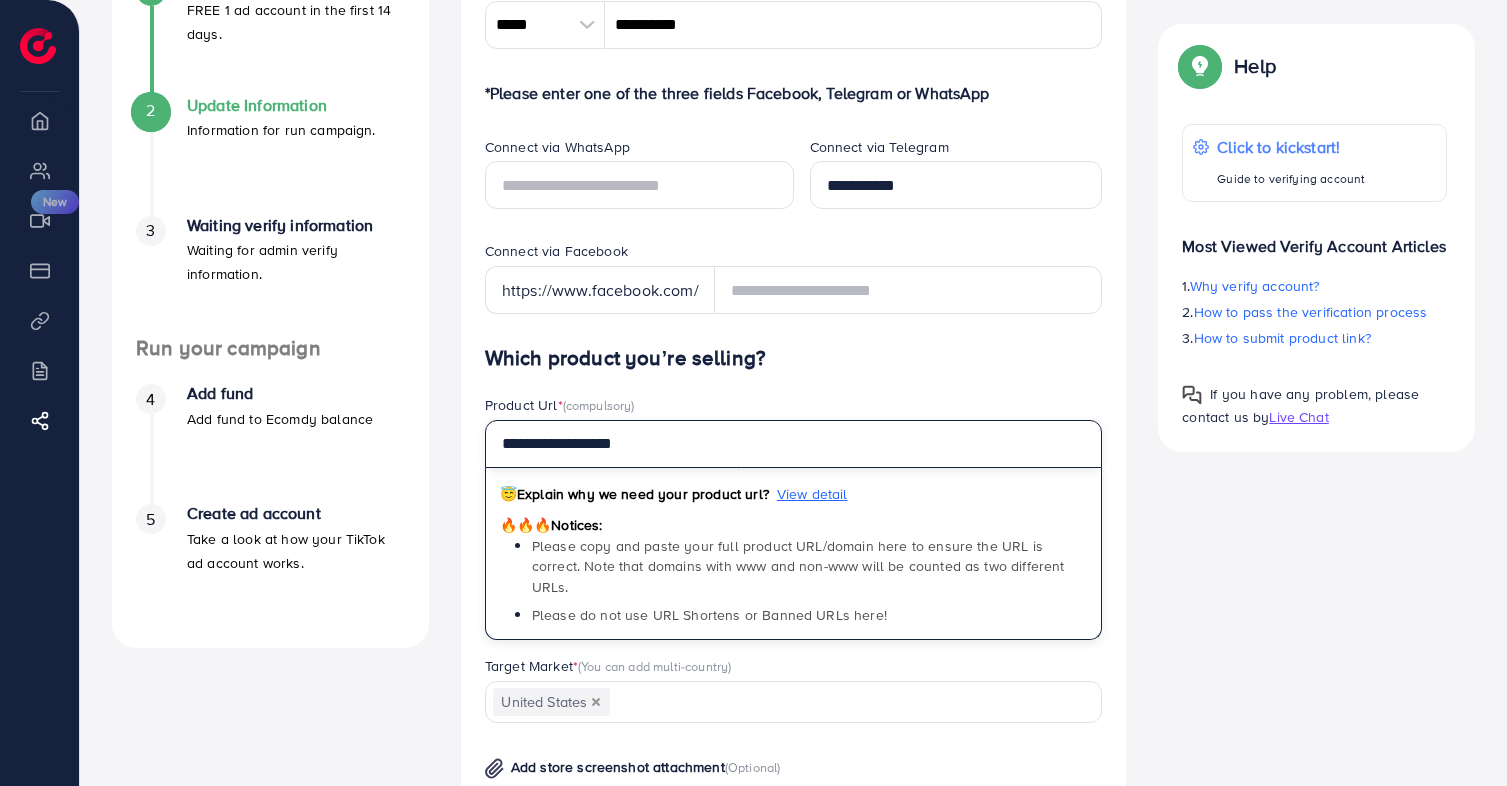 type on "**********" 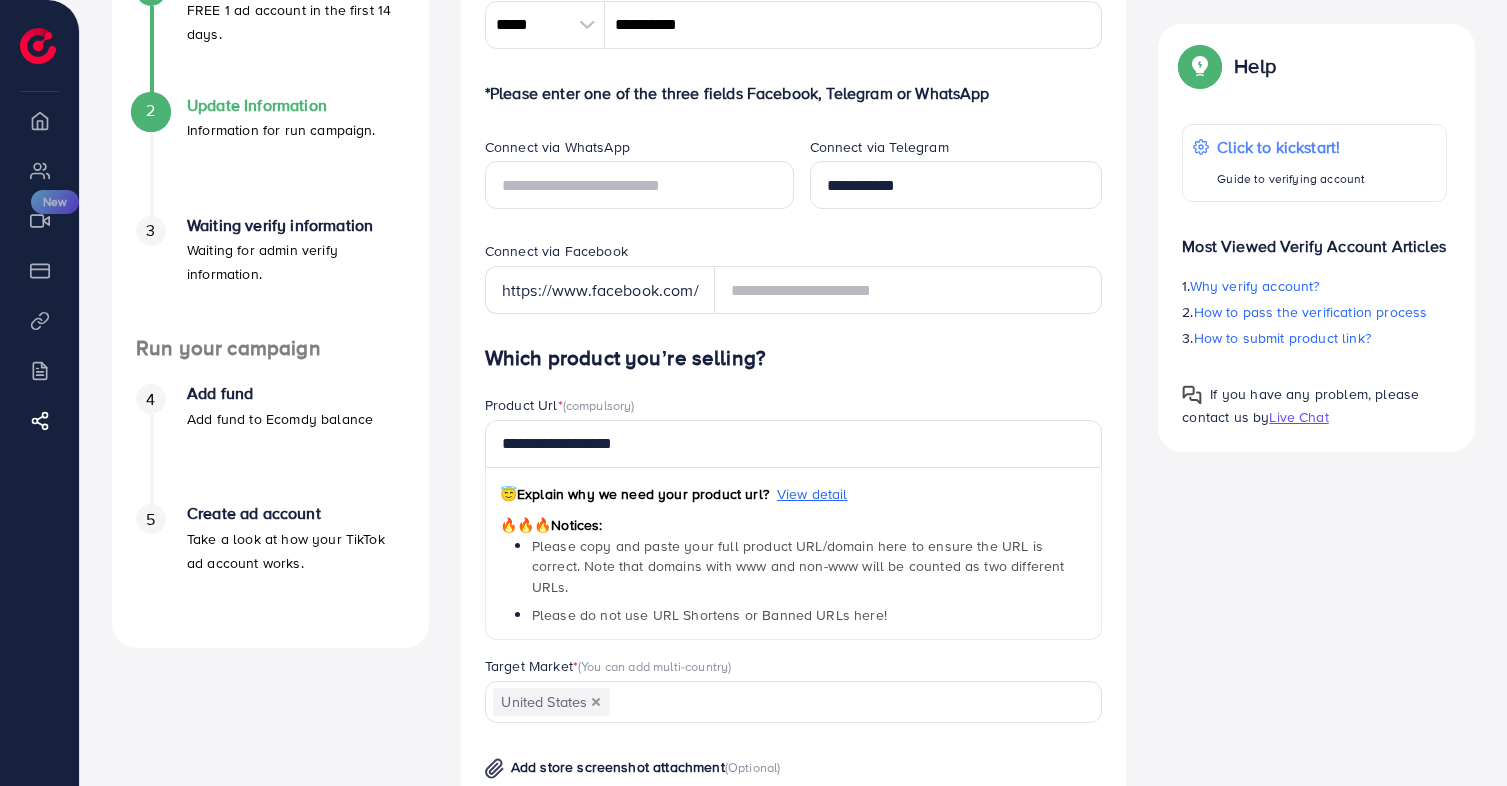 click on "Product Url  *  (compulsory)" at bounding box center [794, 407] 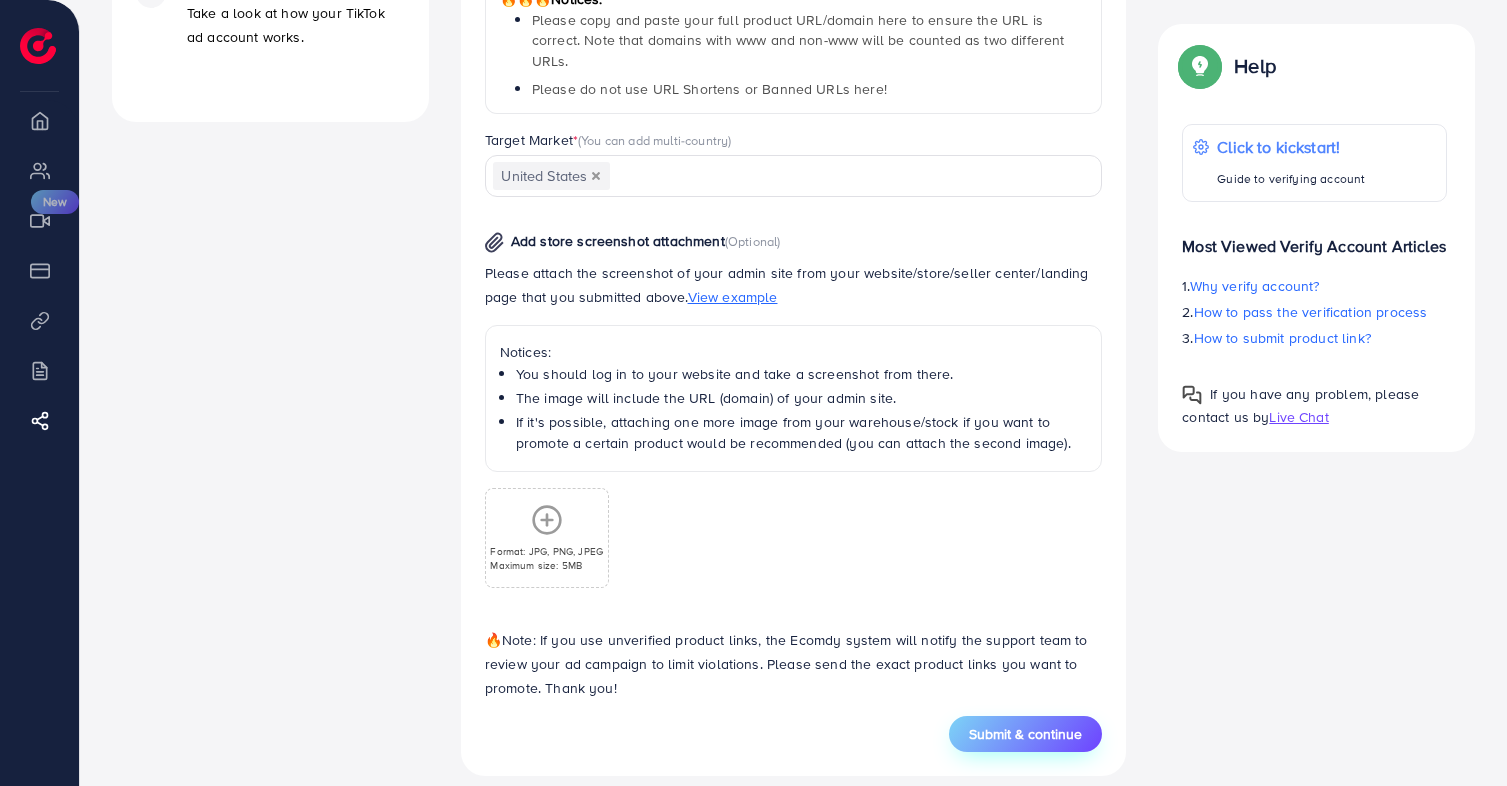 scroll, scrollTop: 825, scrollLeft: 0, axis: vertical 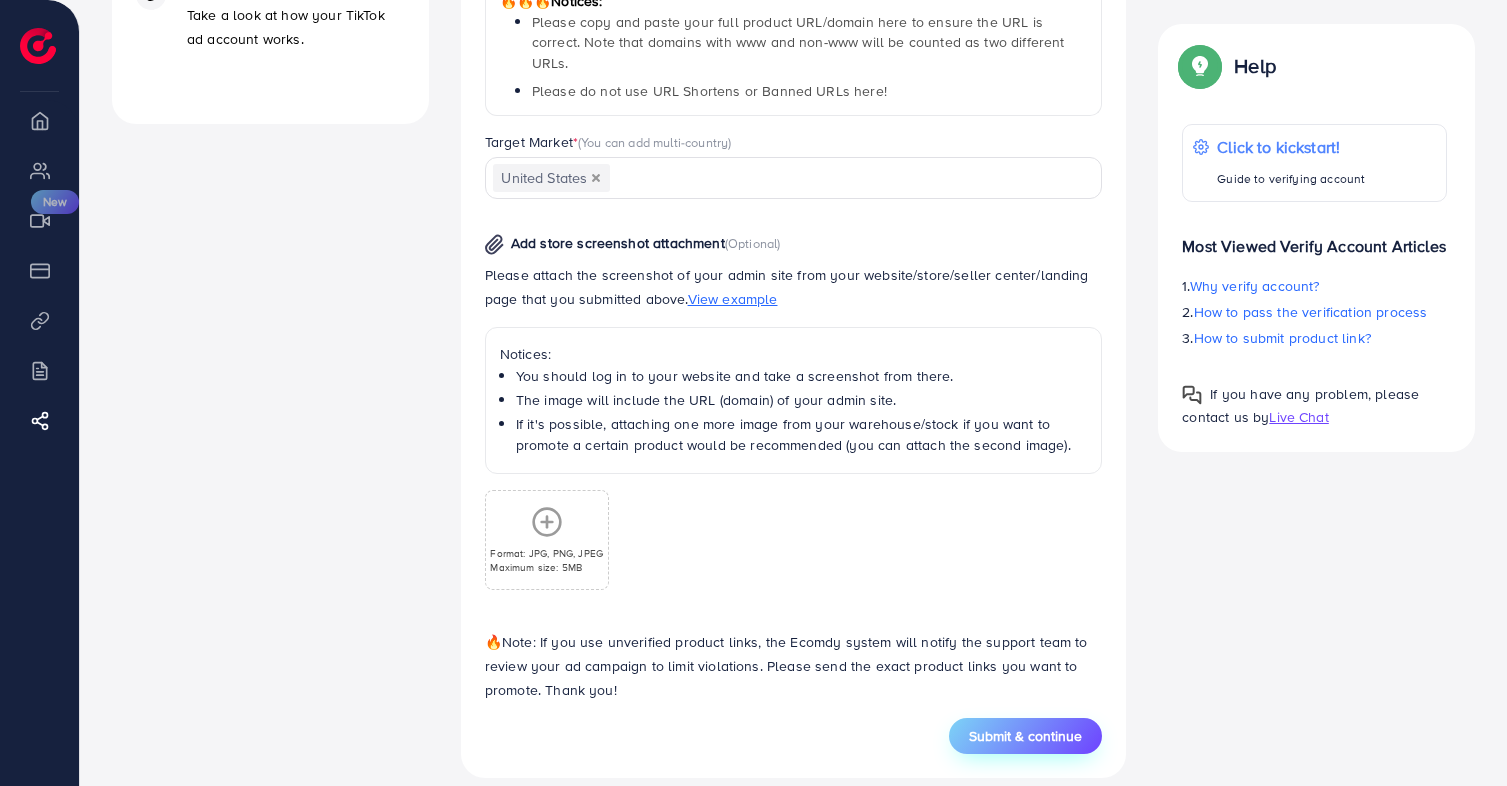 click on "Submit & continue" at bounding box center (1025, 736) 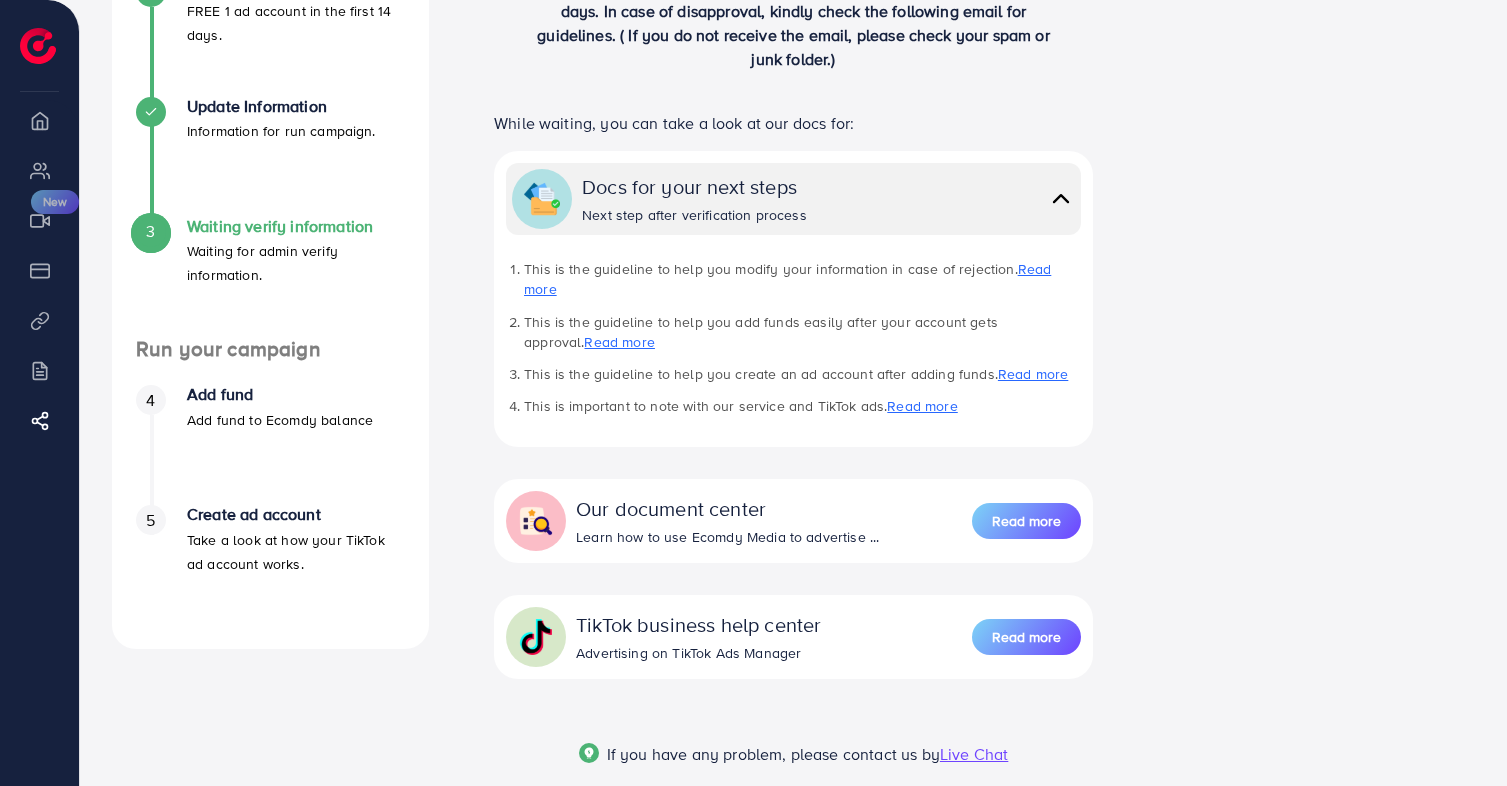 scroll, scrollTop: 72, scrollLeft: 0, axis: vertical 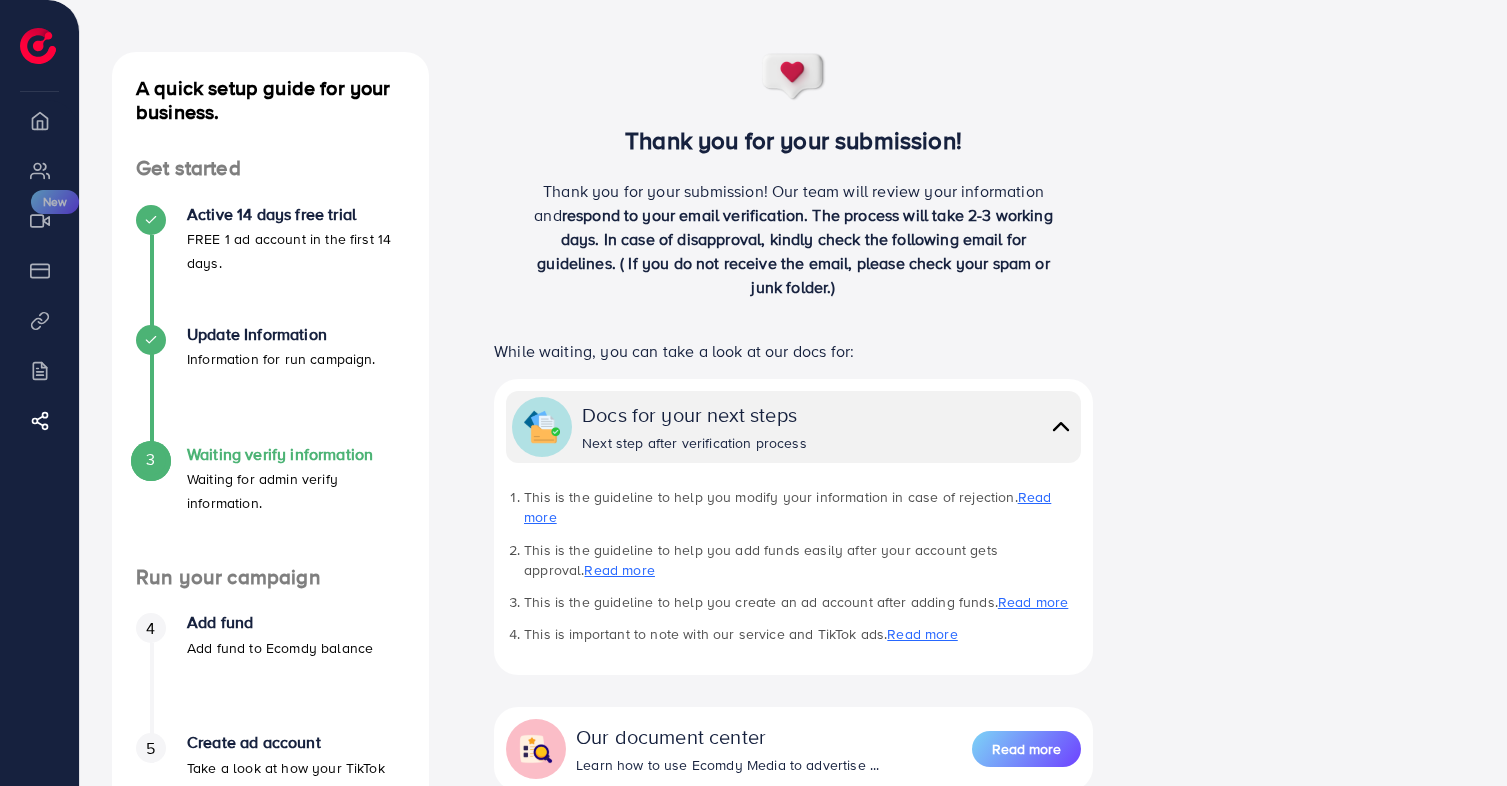 click on "Overview" at bounding box center [39, 120] 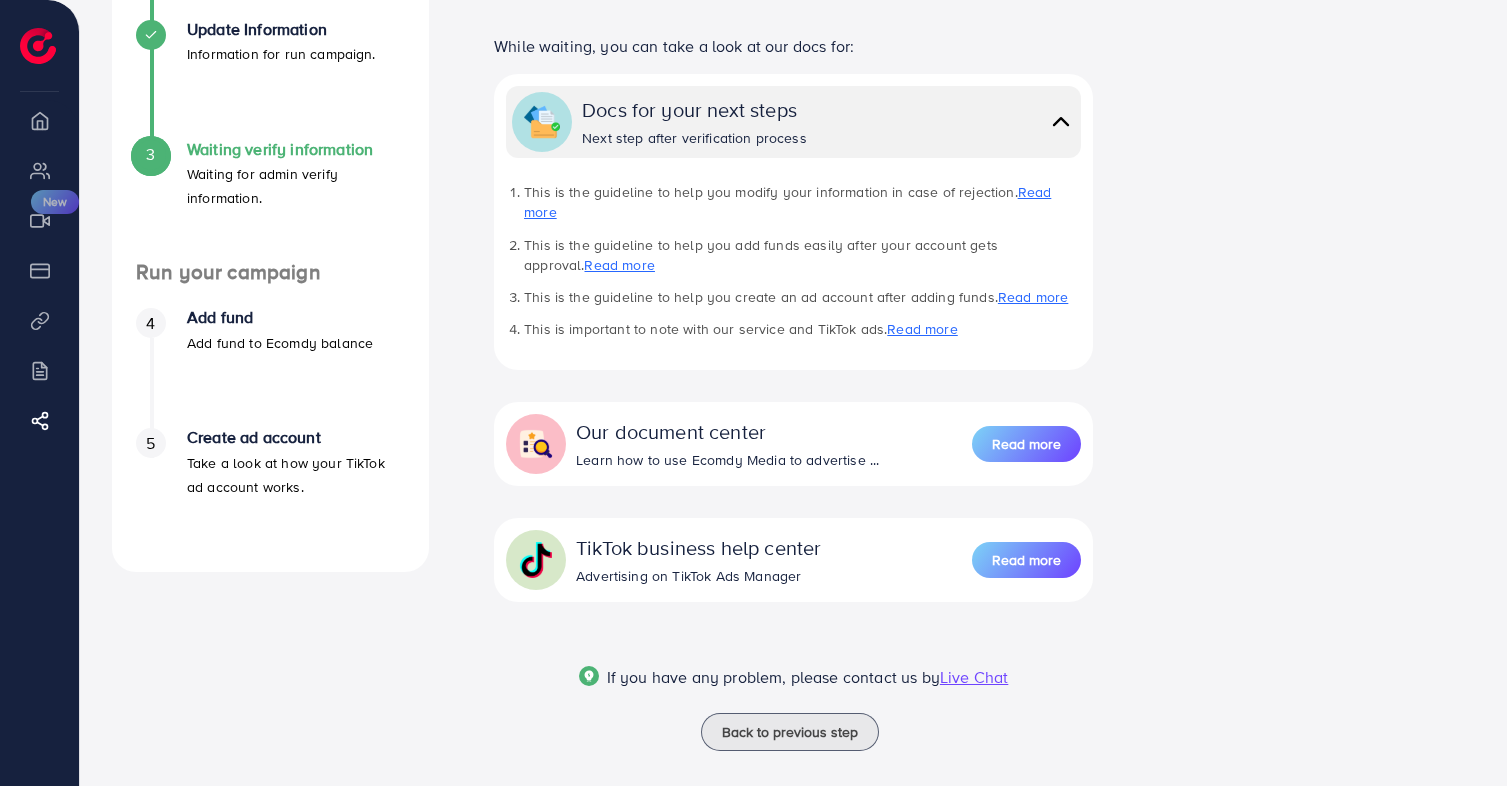 scroll, scrollTop: 376, scrollLeft: 0, axis: vertical 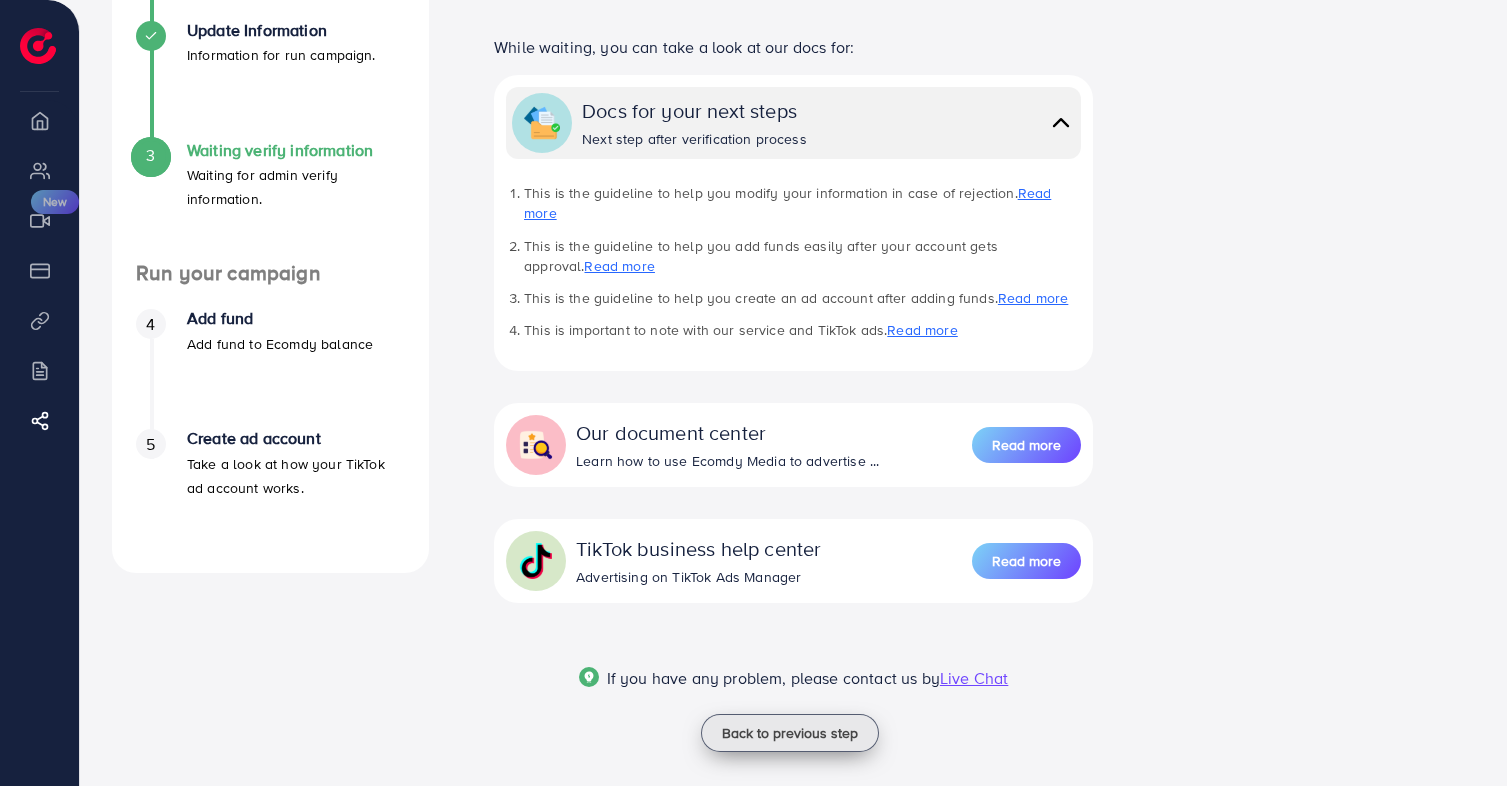 click on "Back to previous step" at bounding box center (790, 733) 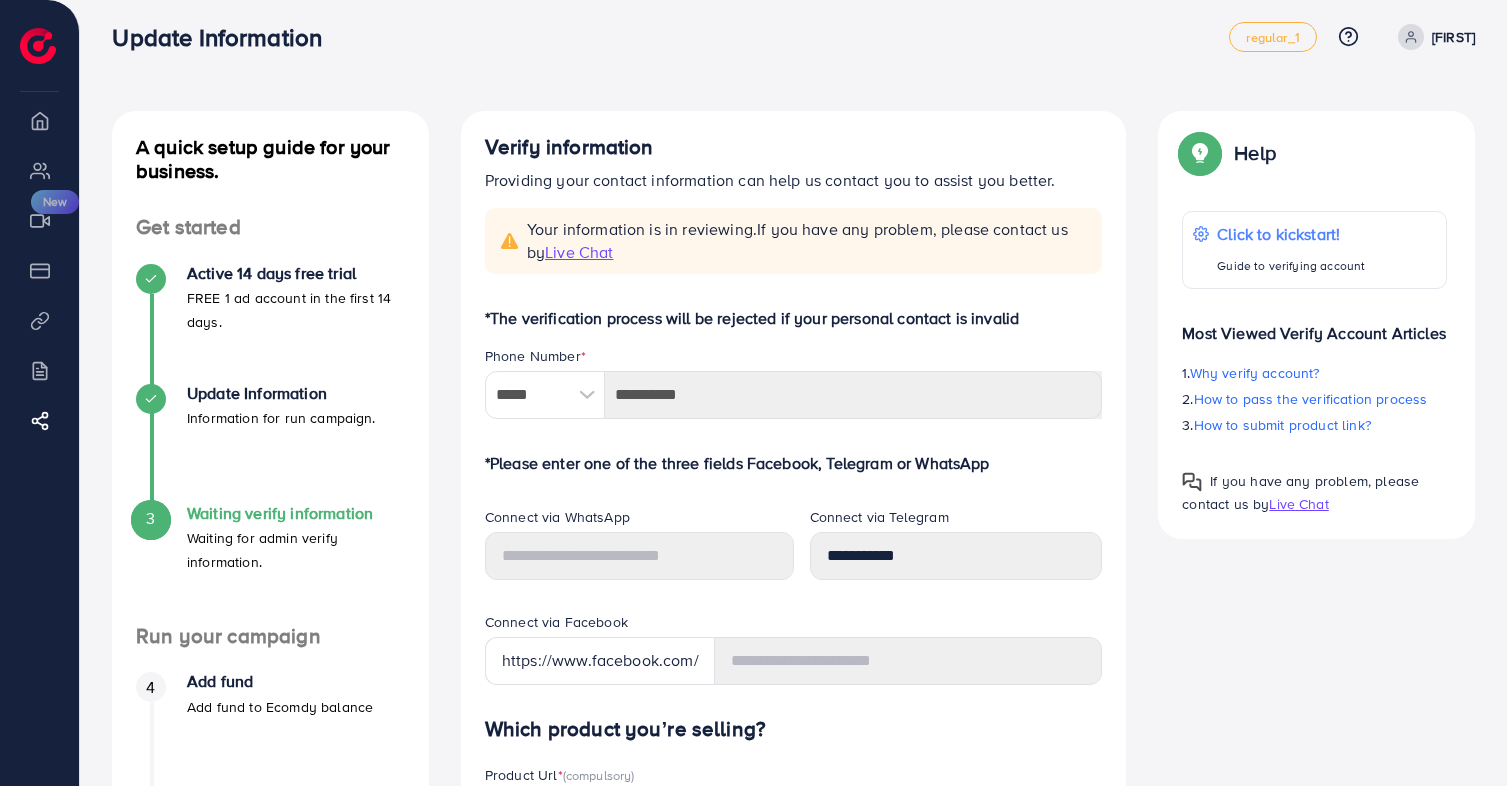 scroll, scrollTop: 405, scrollLeft: 0, axis: vertical 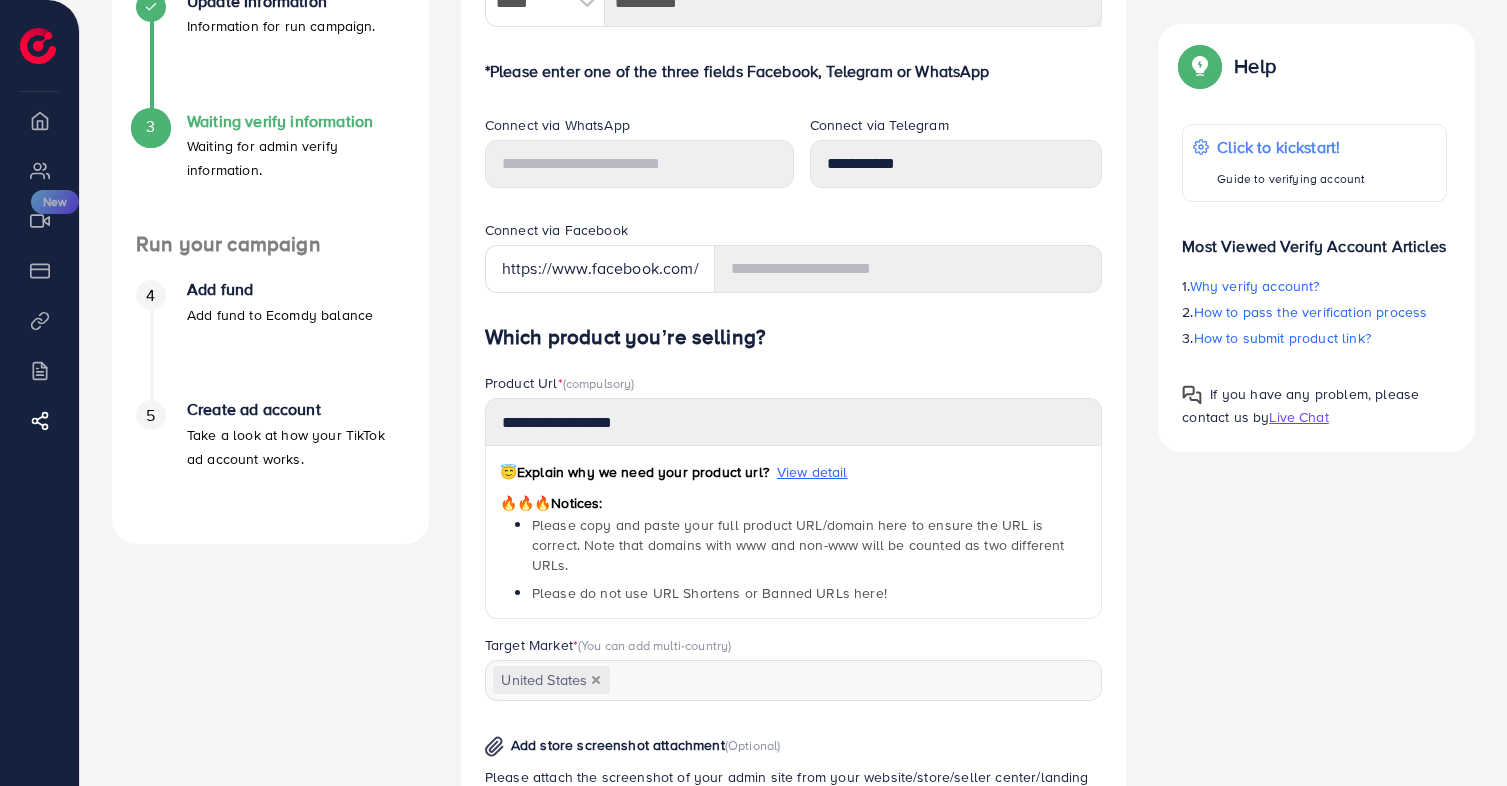 click on "4   Add fund   Add fund to Ecomdy balance" at bounding box center [270, 340] 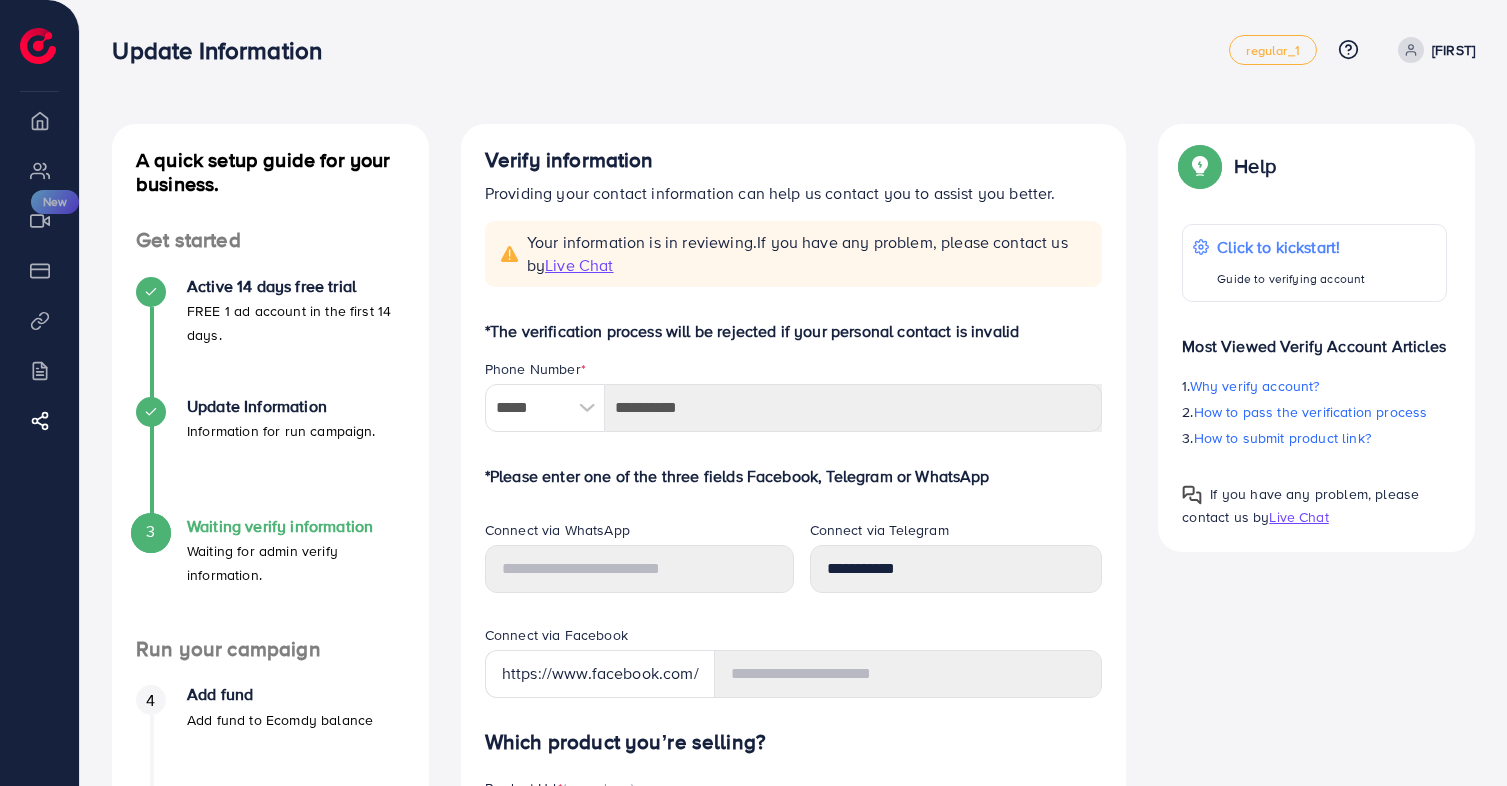 scroll, scrollTop: 0, scrollLeft: 0, axis: both 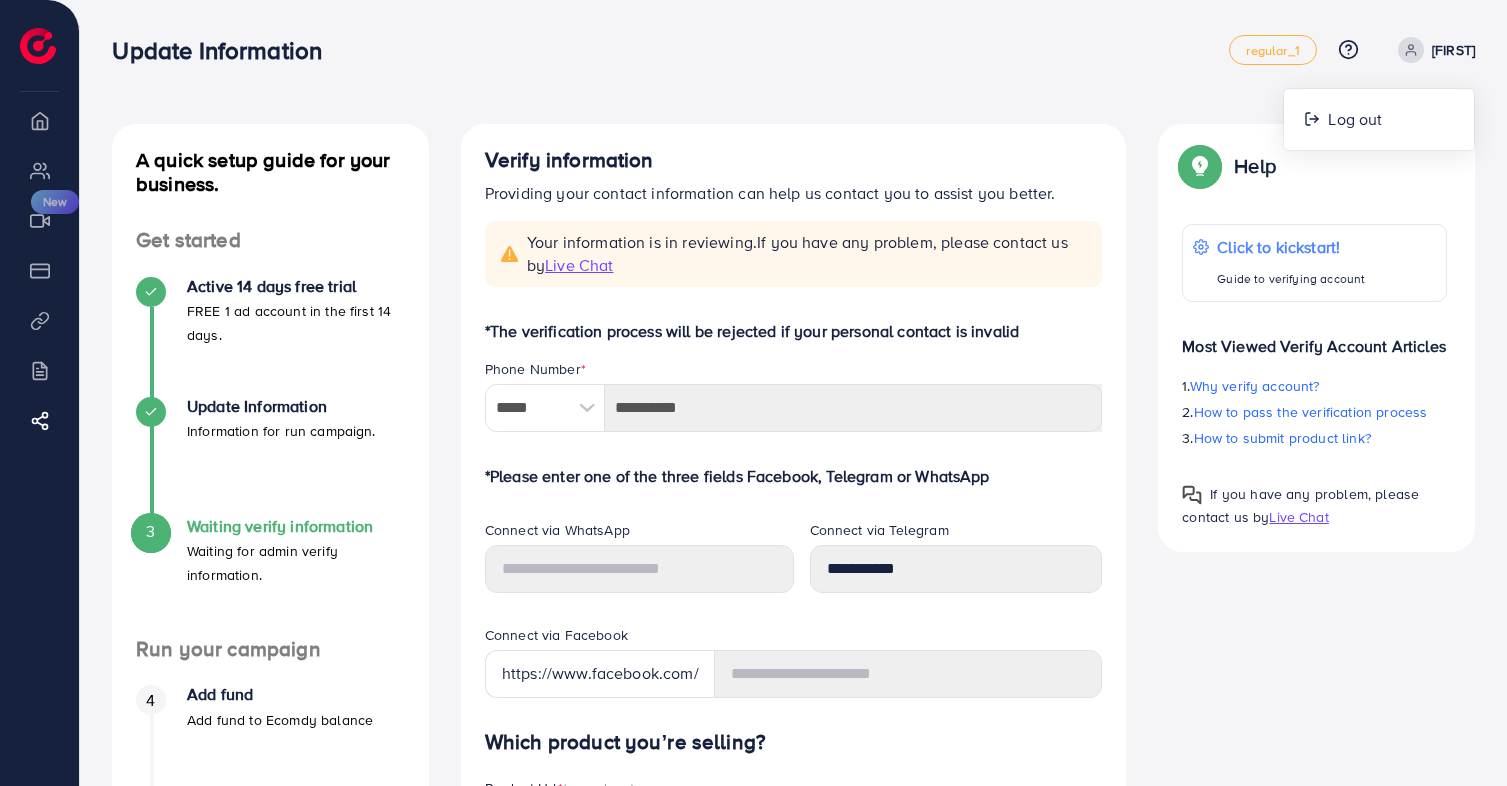 click on "Overview" at bounding box center [39, 120] 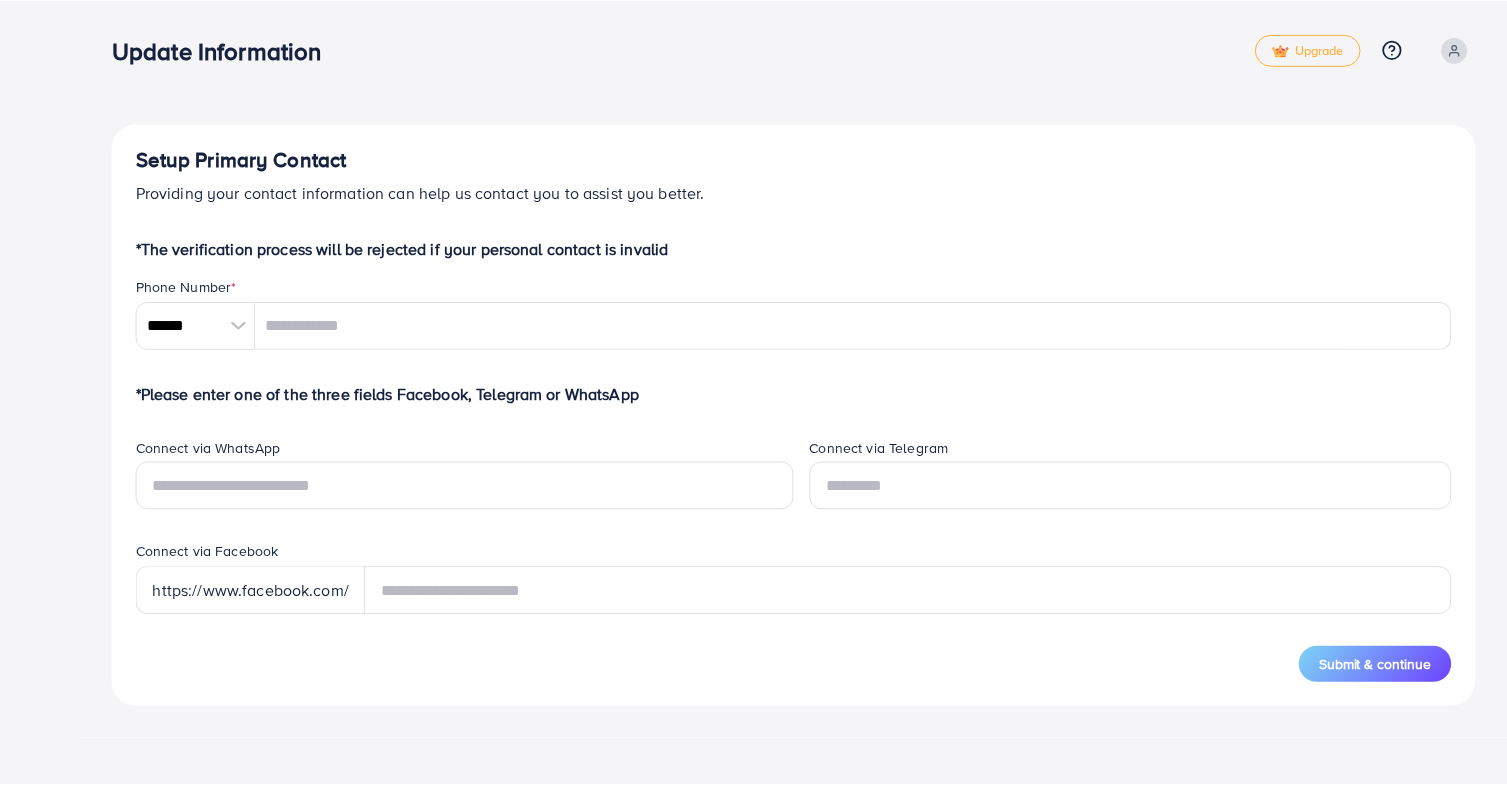 scroll, scrollTop: 0, scrollLeft: 0, axis: both 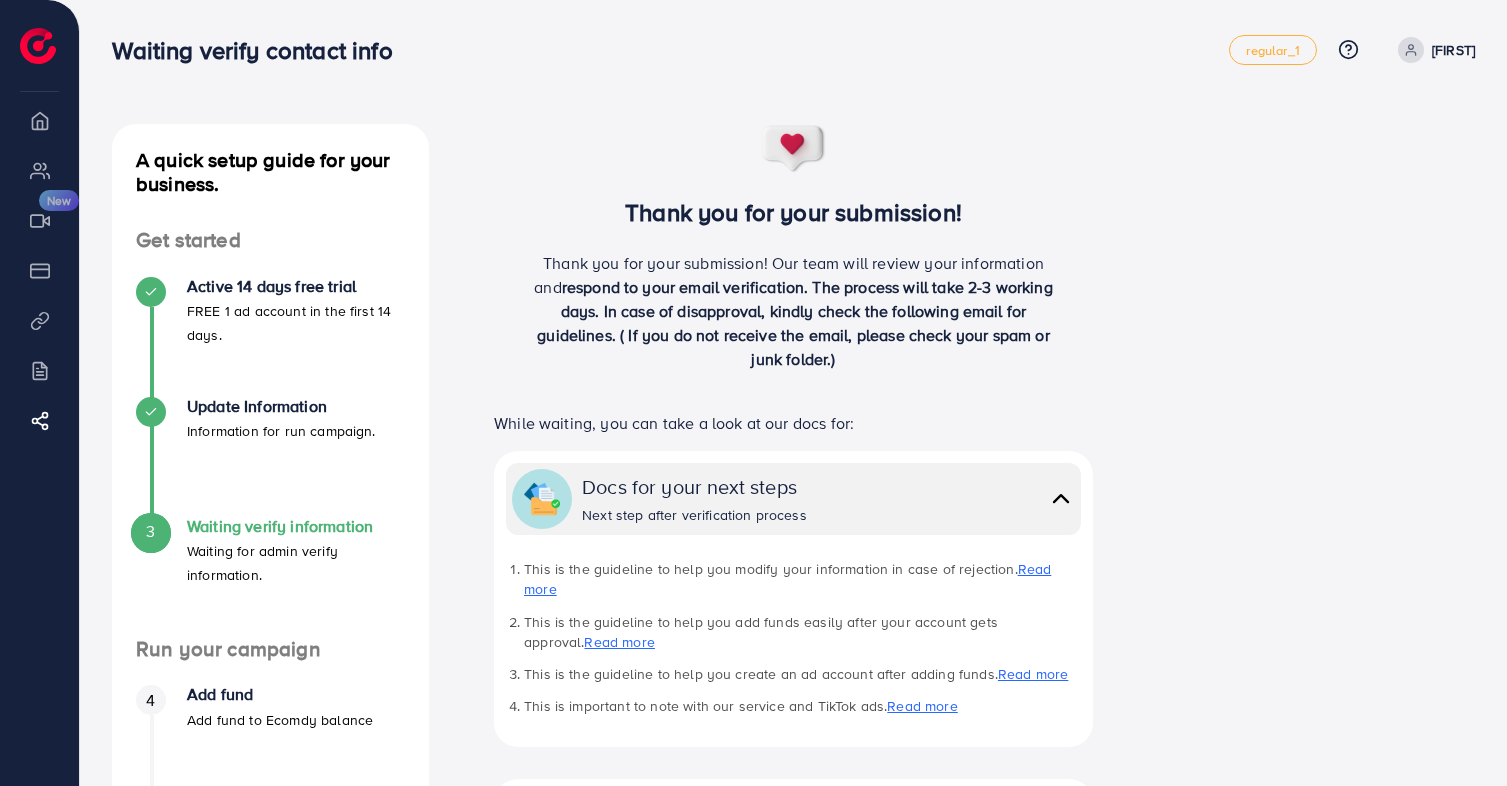 click on "Overview" at bounding box center [39, 120] 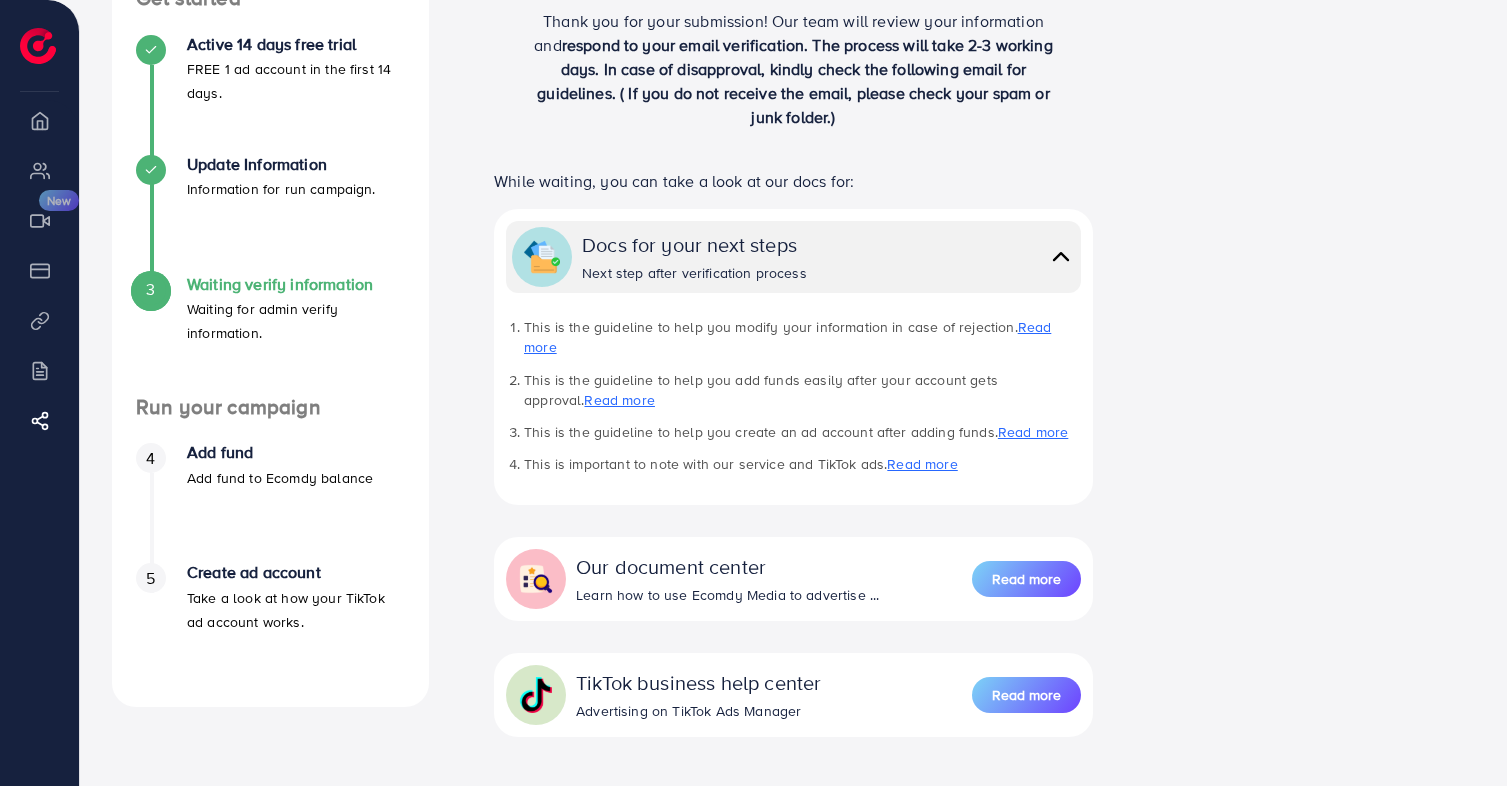 scroll, scrollTop: 234, scrollLeft: 0, axis: vertical 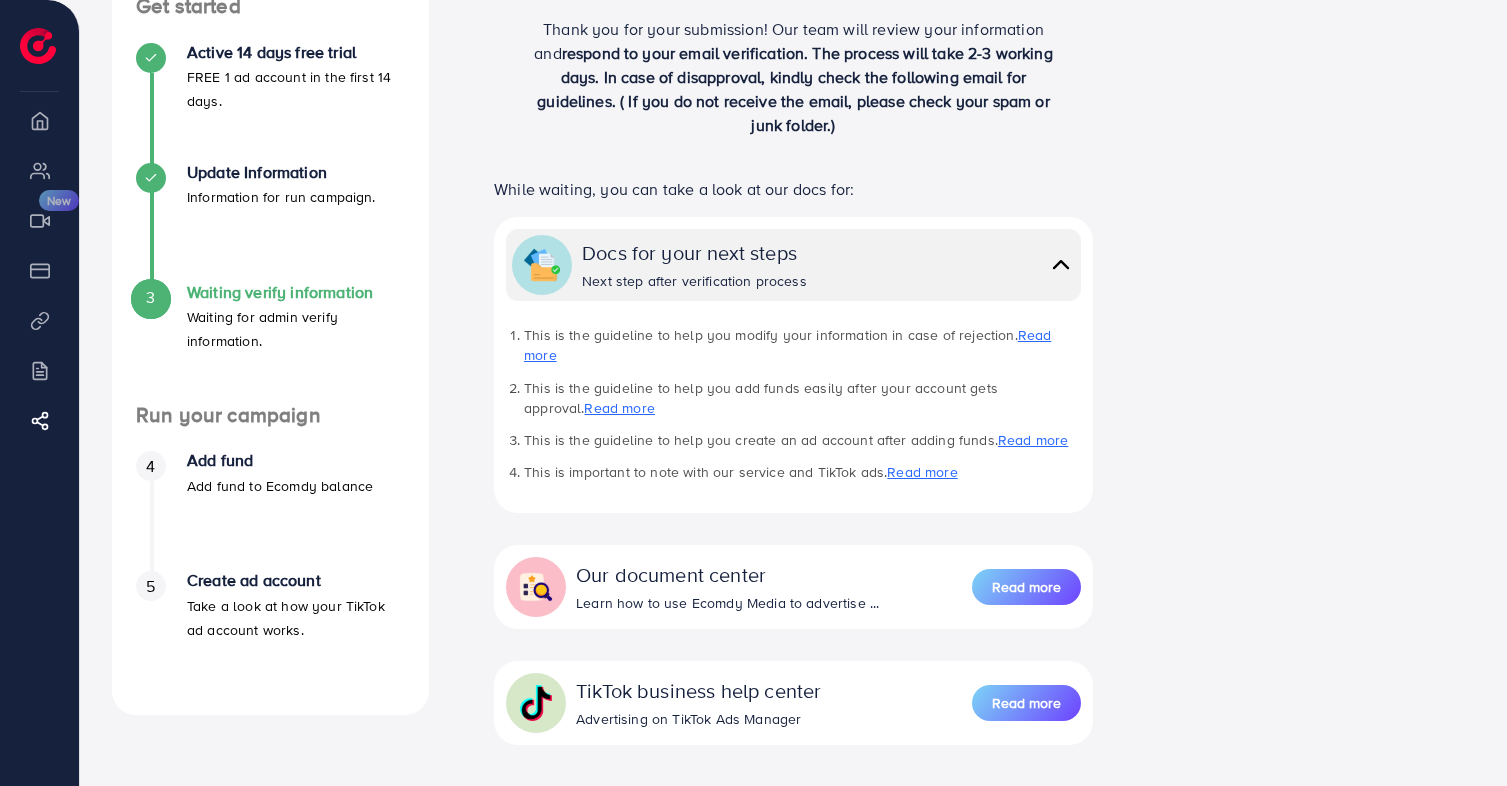 click on "Read more" at bounding box center [787, 345] 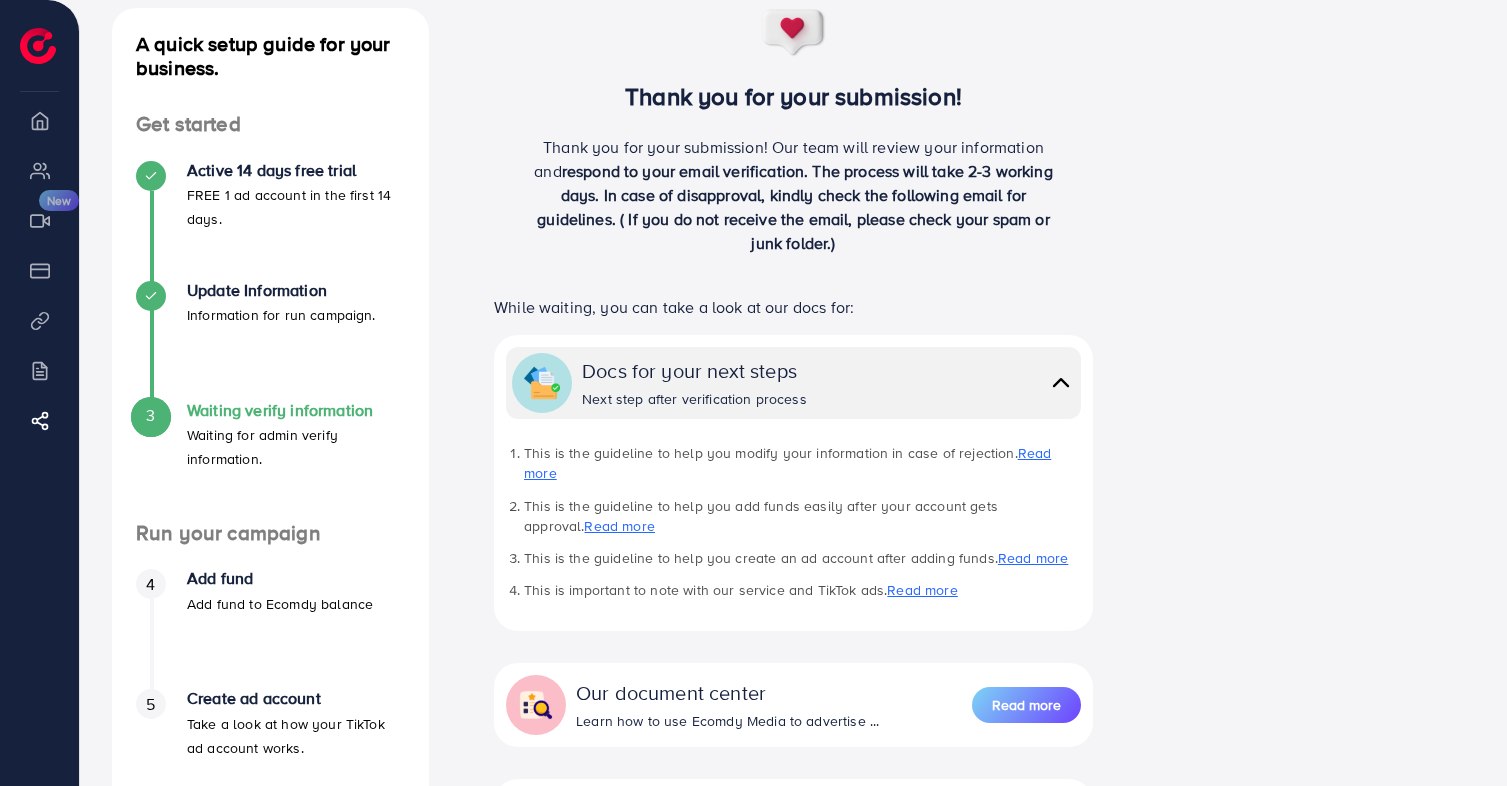 scroll, scrollTop: 262, scrollLeft: 0, axis: vertical 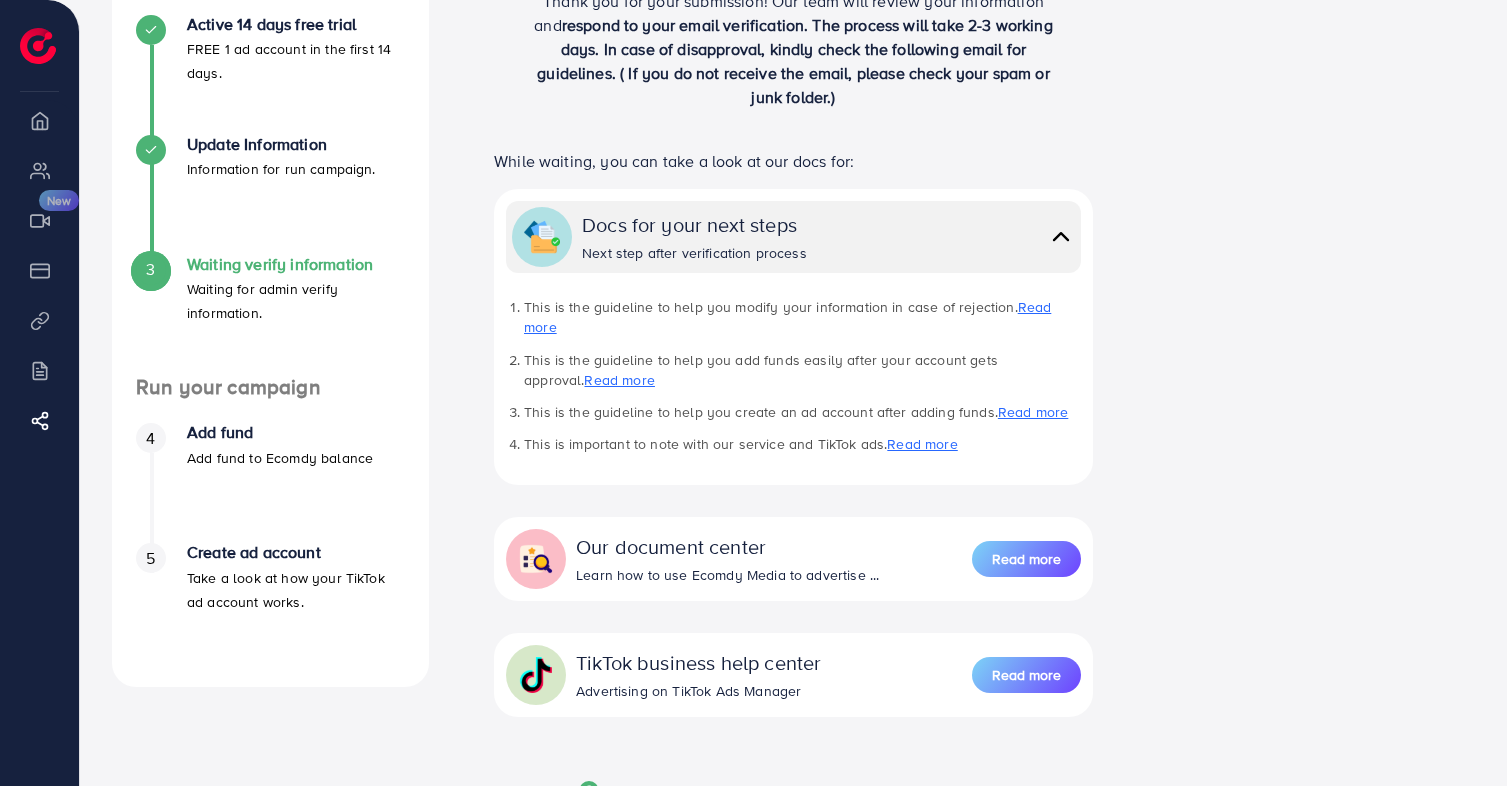 click on "Overview" at bounding box center [39, 120] 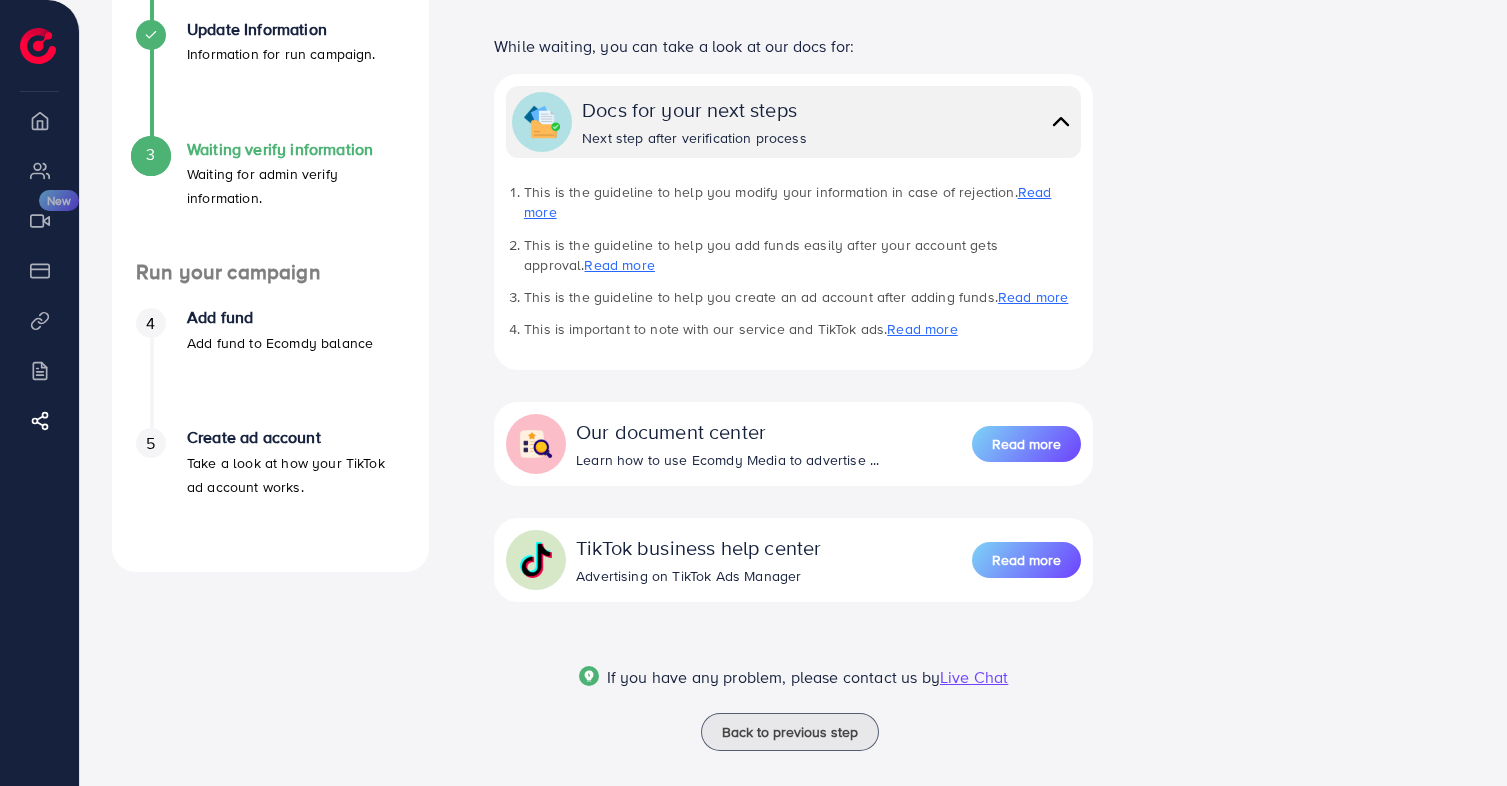scroll, scrollTop: 376, scrollLeft: 0, axis: vertical 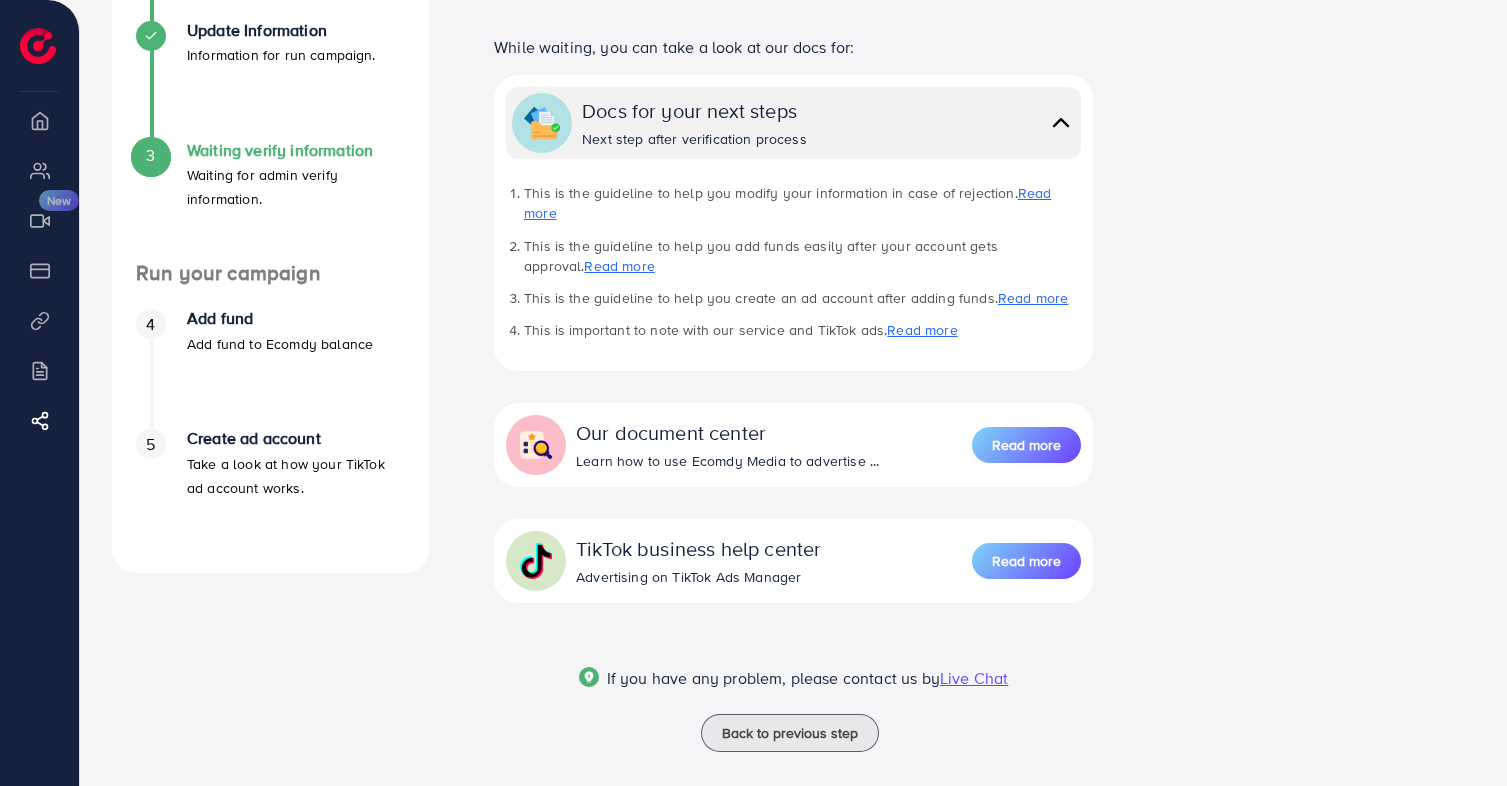 click on "4   Add fund   Add fund to Ecomdy balance   5   Create ad account   Take a look at how your TikTok ad account works." at bounding box center (270, 417) 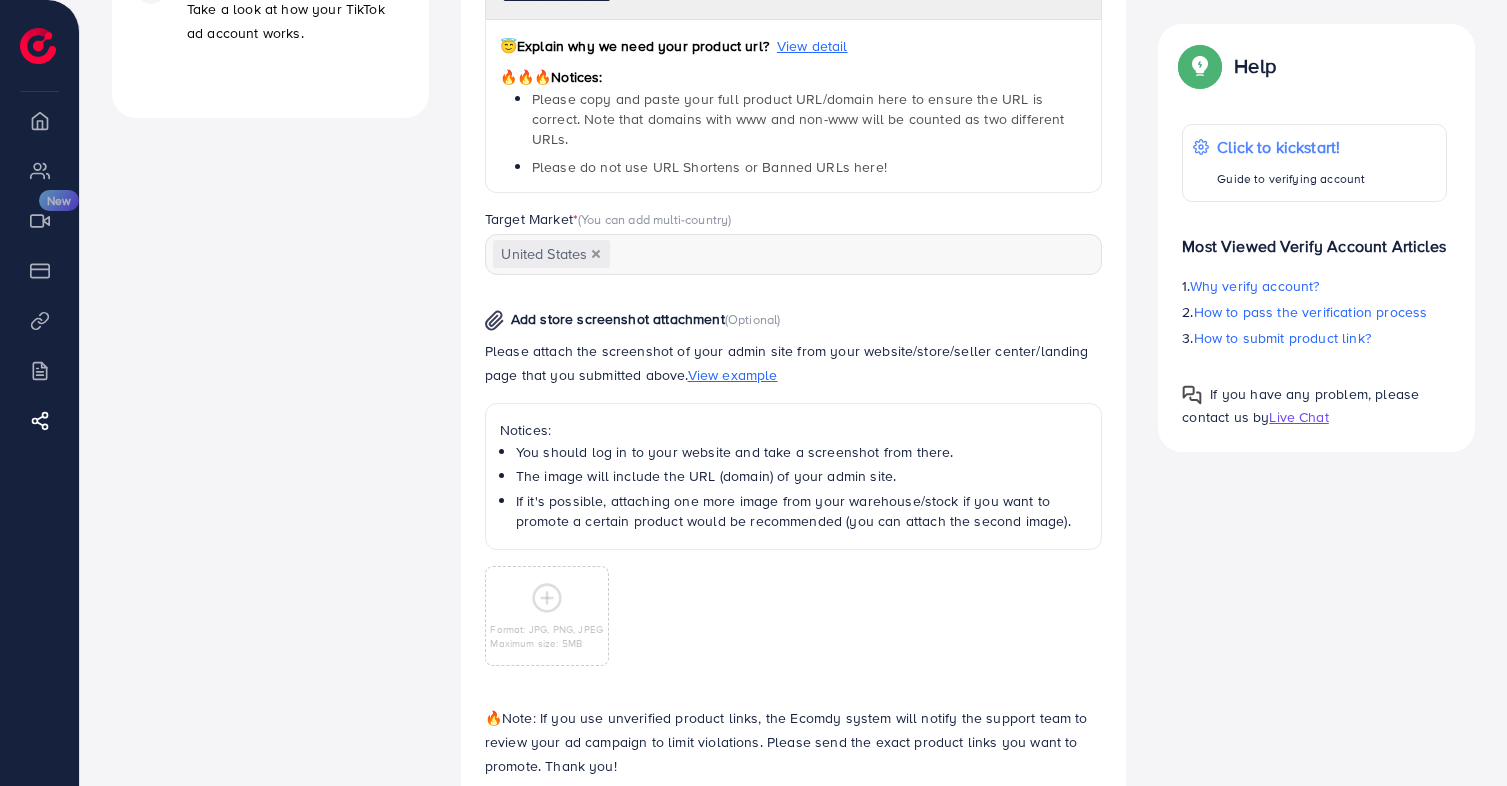 scroll, scrollTop: 862, scrollLeft: 0, axis: vertical 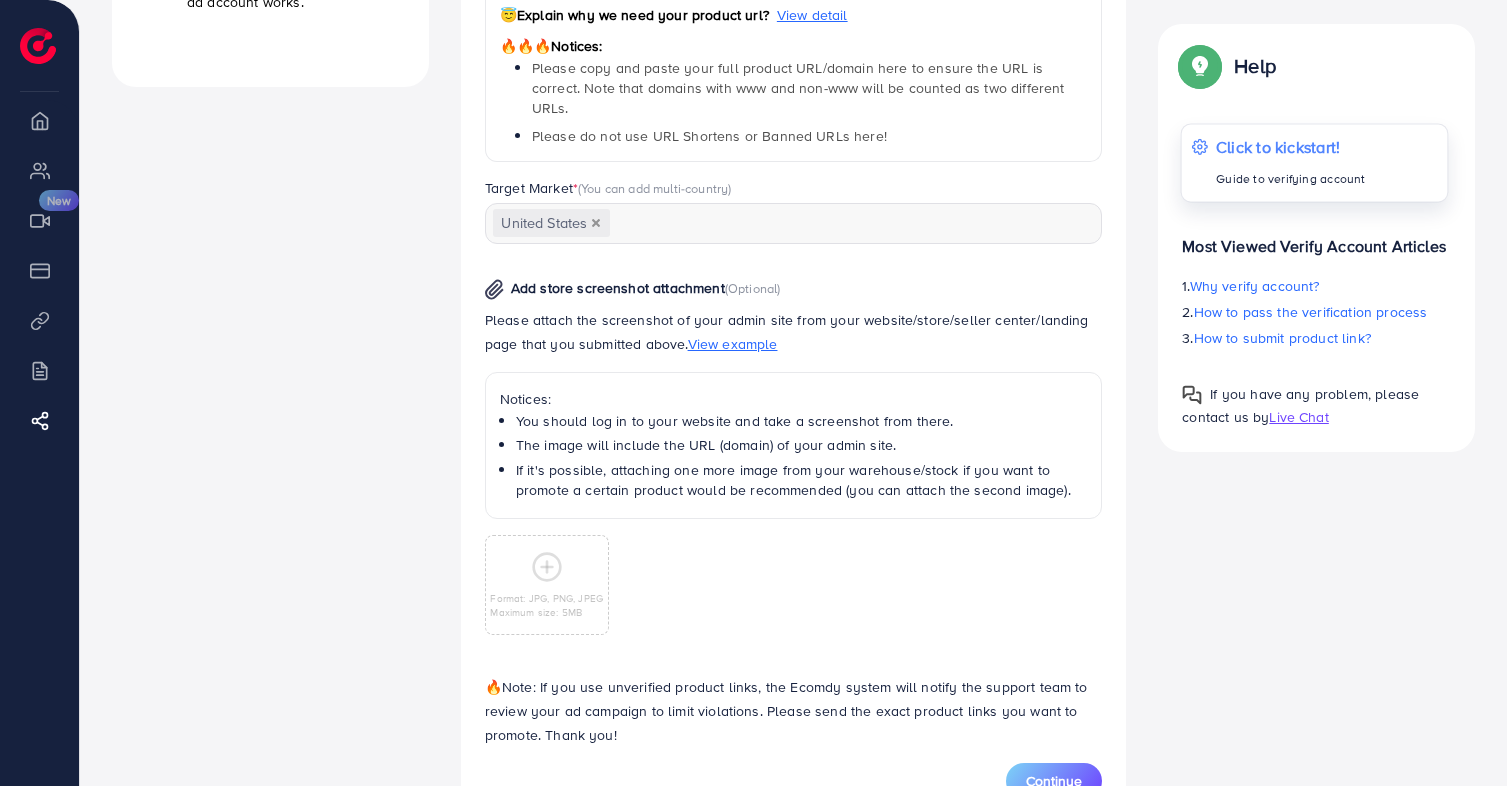 click on "Click to kickstart!" at bounding box center (1291, 147) 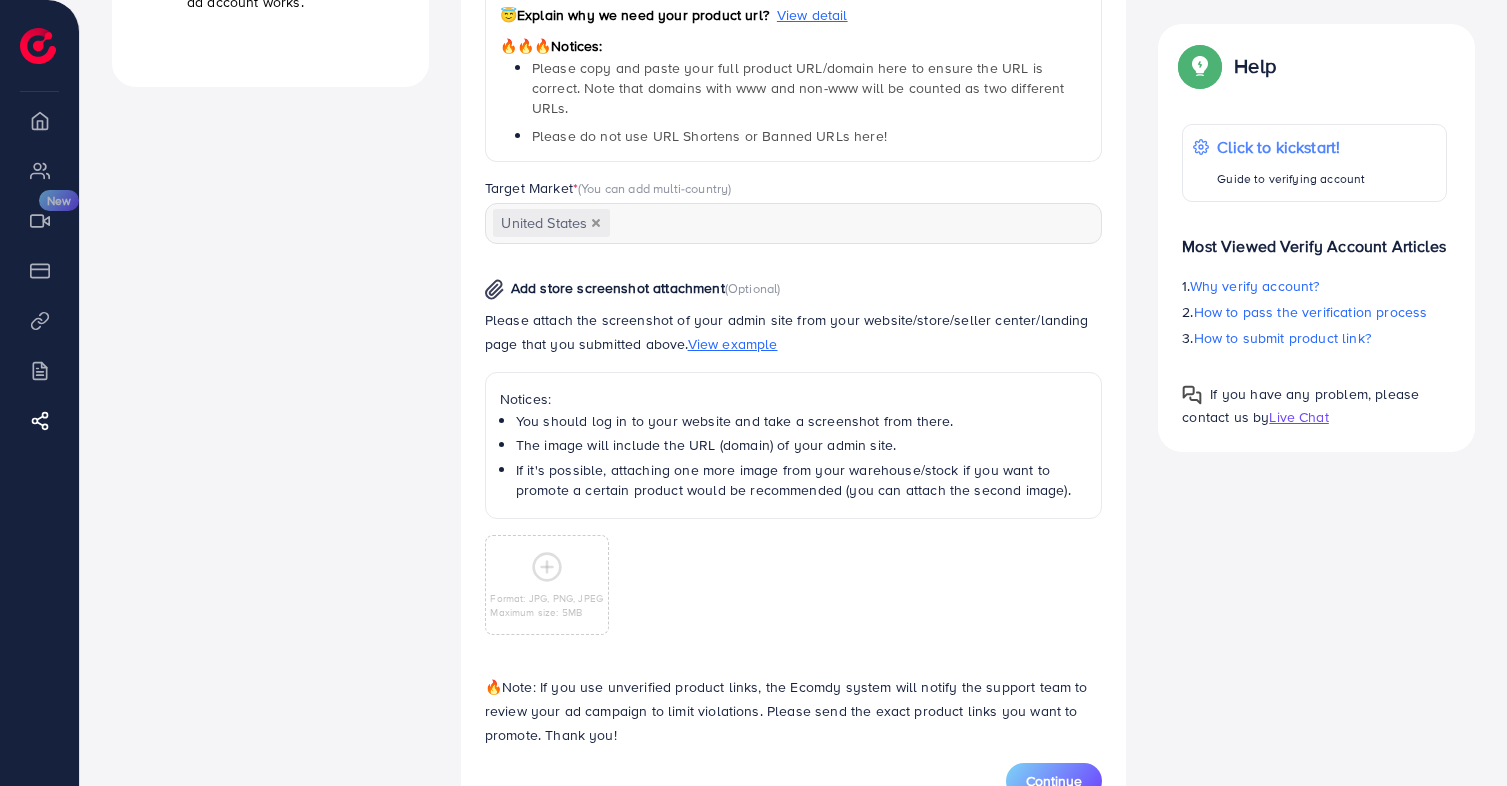 click on "My ad accounts" at bounding box center [39, 170] 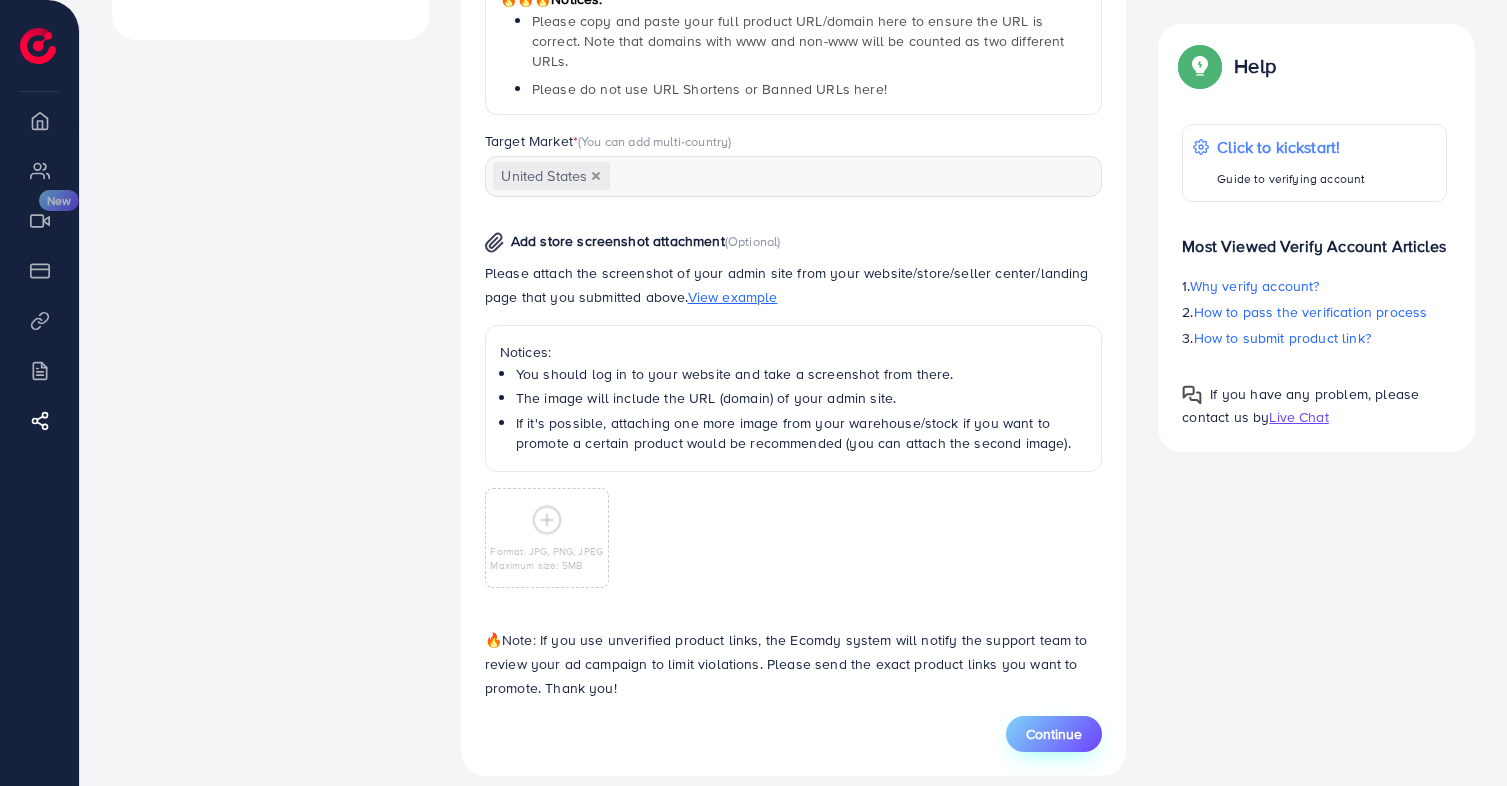 scroll, scrollTop: 907, scrollLeft: 0, axis: vertical 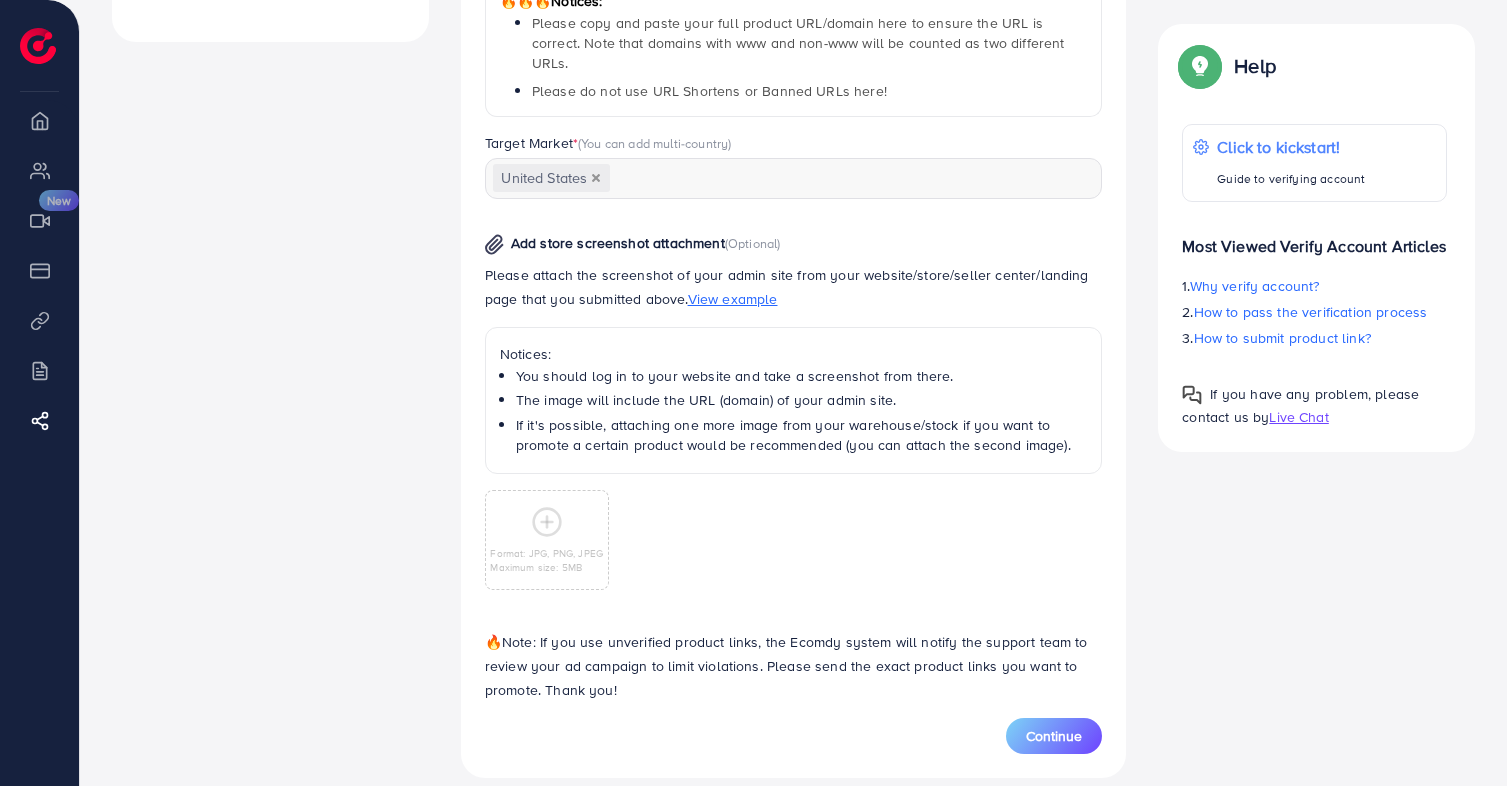 click on "🔥  Note: If you use unverified product links, the Ecomdy system will notify the support team to review your ad campaign to limit violations. Please send the exact product links you want to promote. Thank you!" at bounding box center (794, 662) 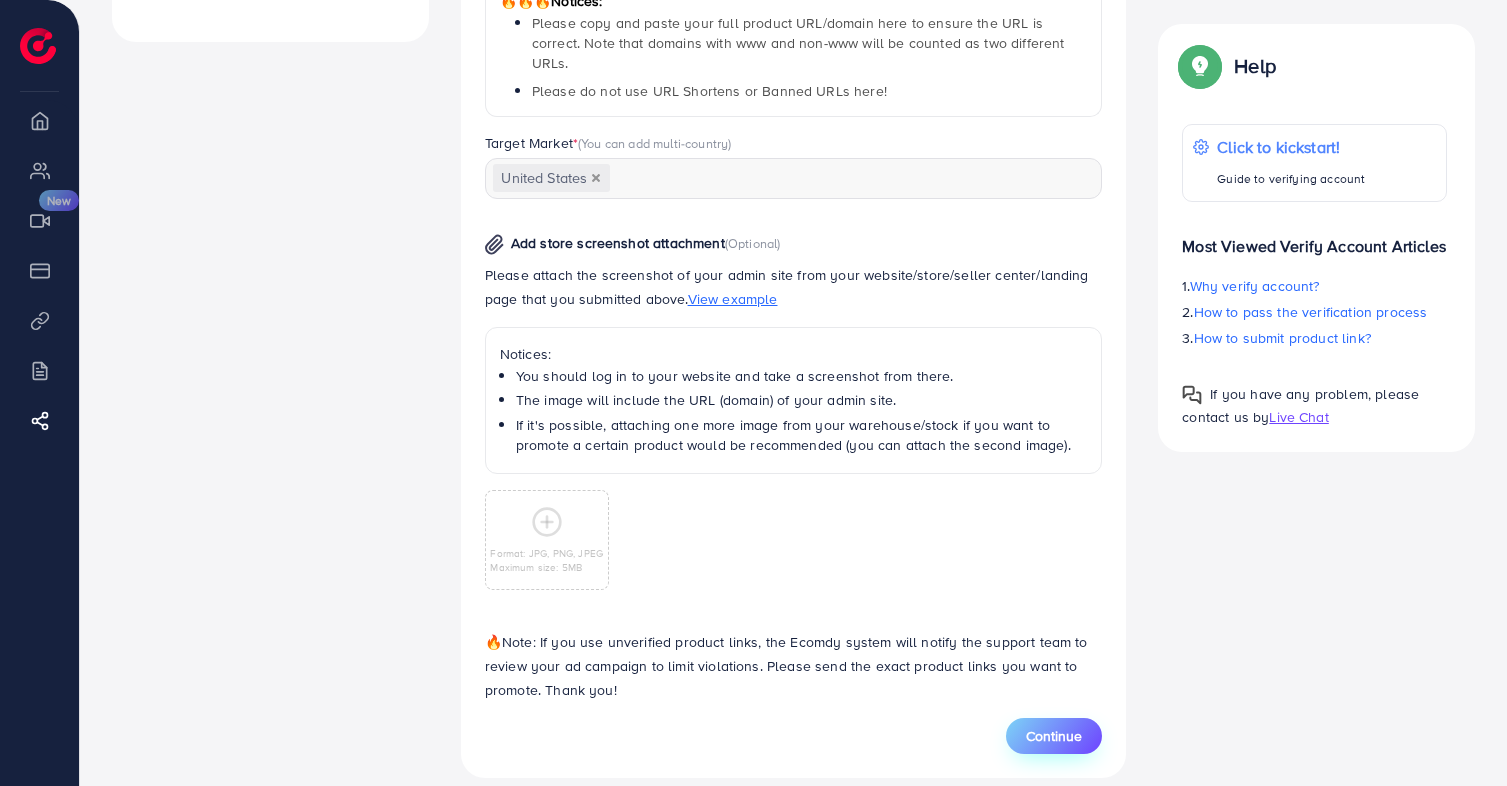 click on "Continue" at bounding box center [1054, 736] 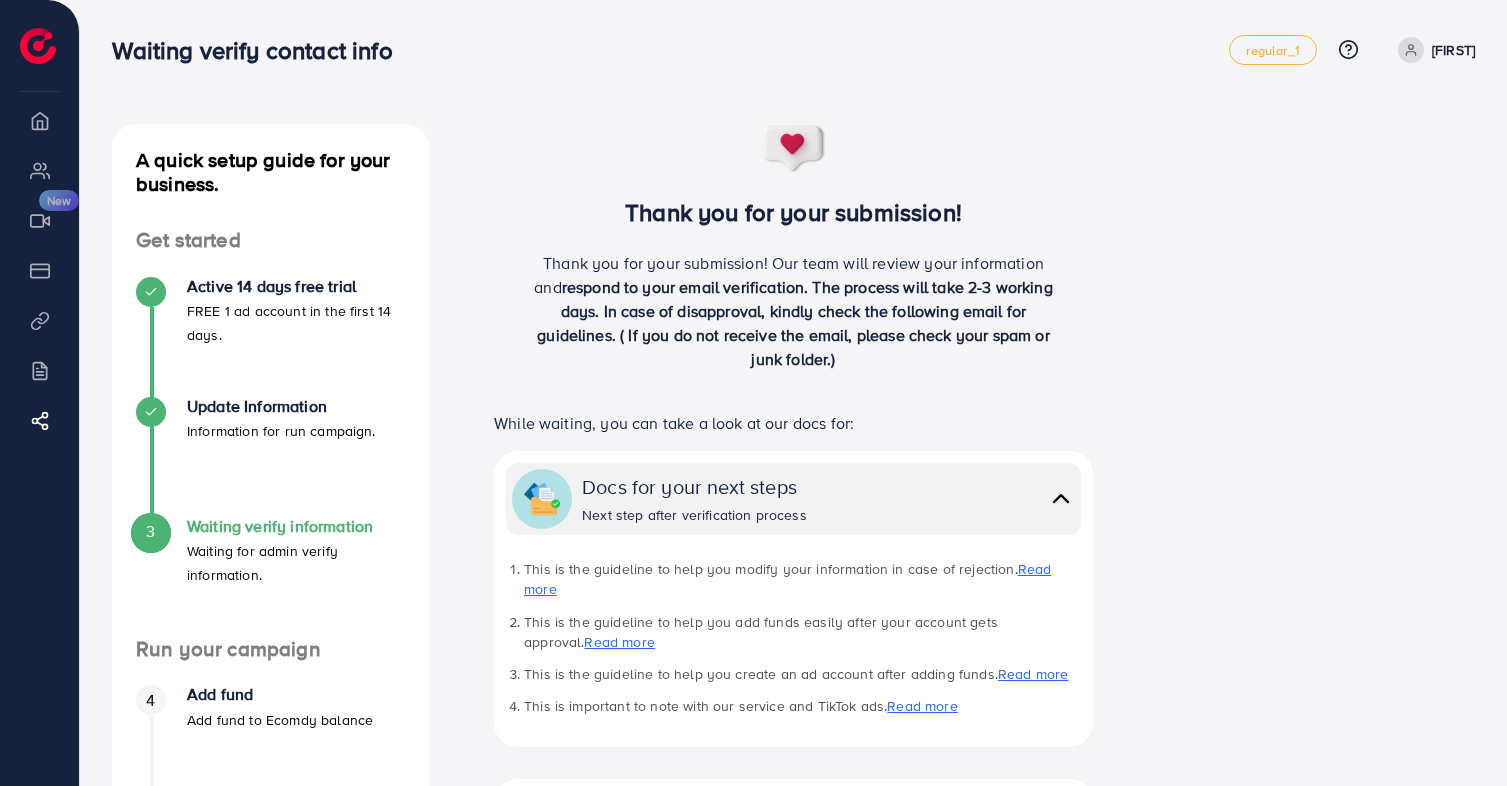 scroll, scrollTop: 0, scrollLeft: 0, axis: both 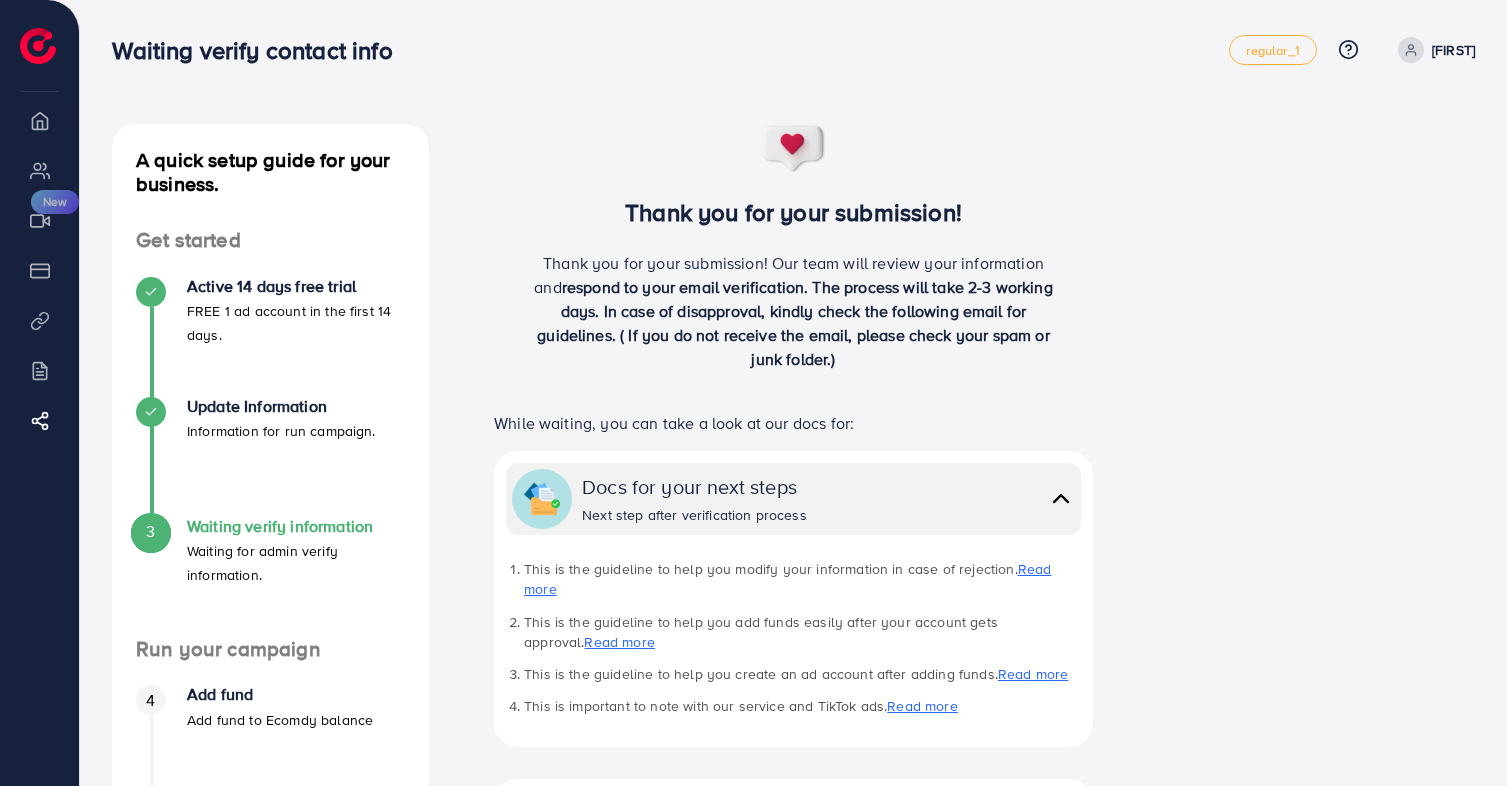 click on "Overview" at bounding box center [39, 120] 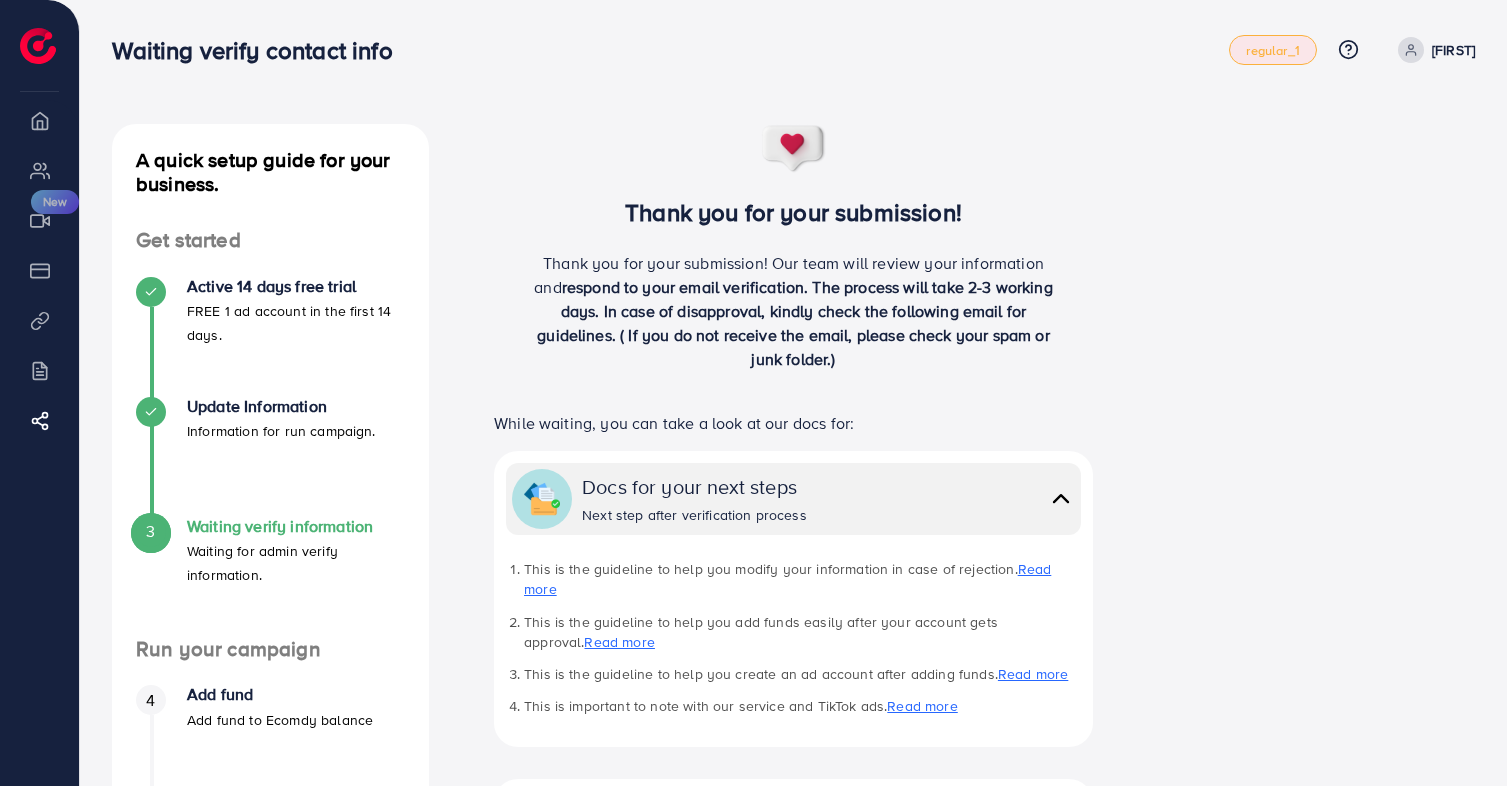 scroll, scrollTop: -1, scrollLeft: 0, axis: vertical 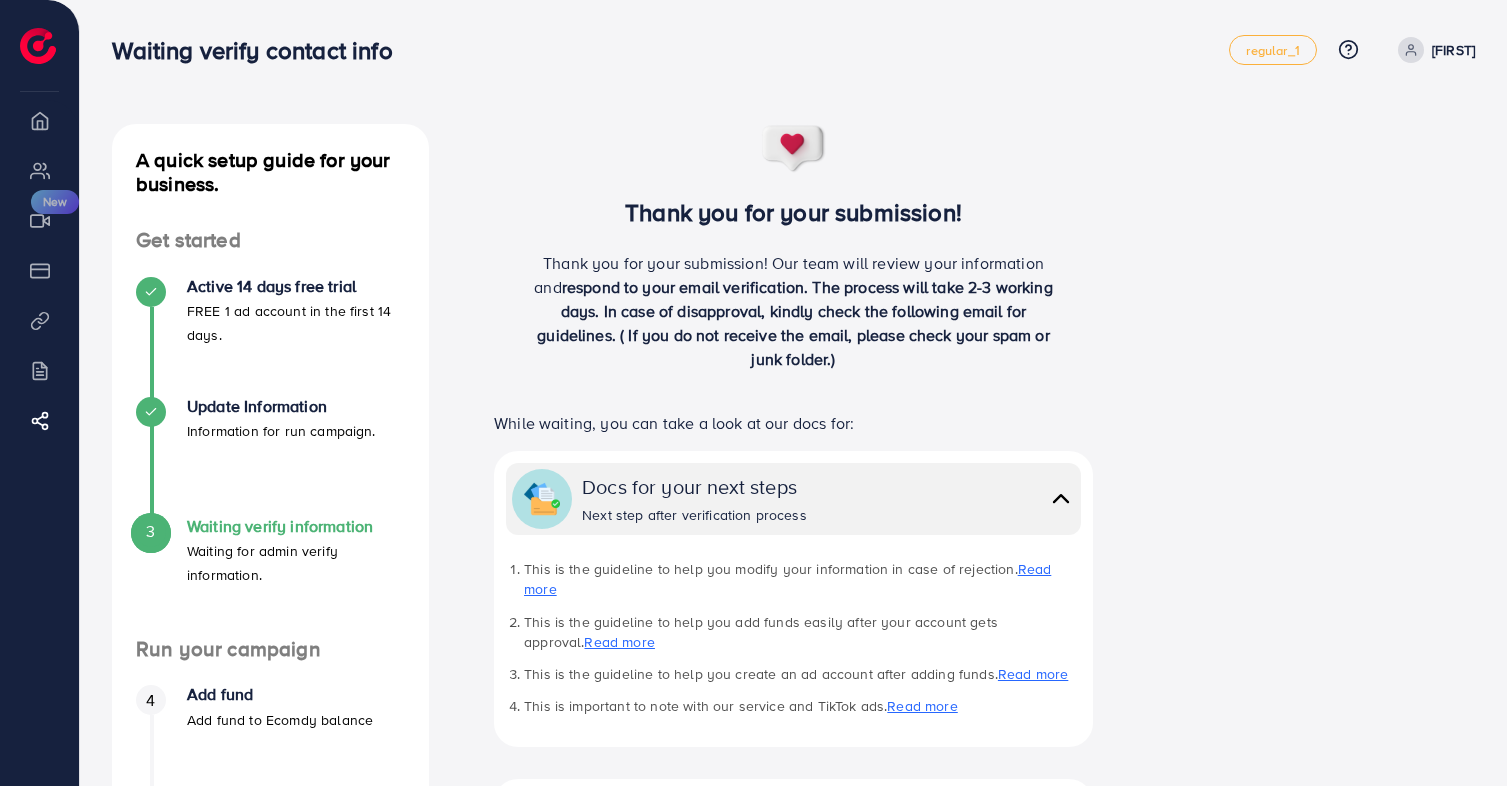 click at bounding box center [1411, 50] 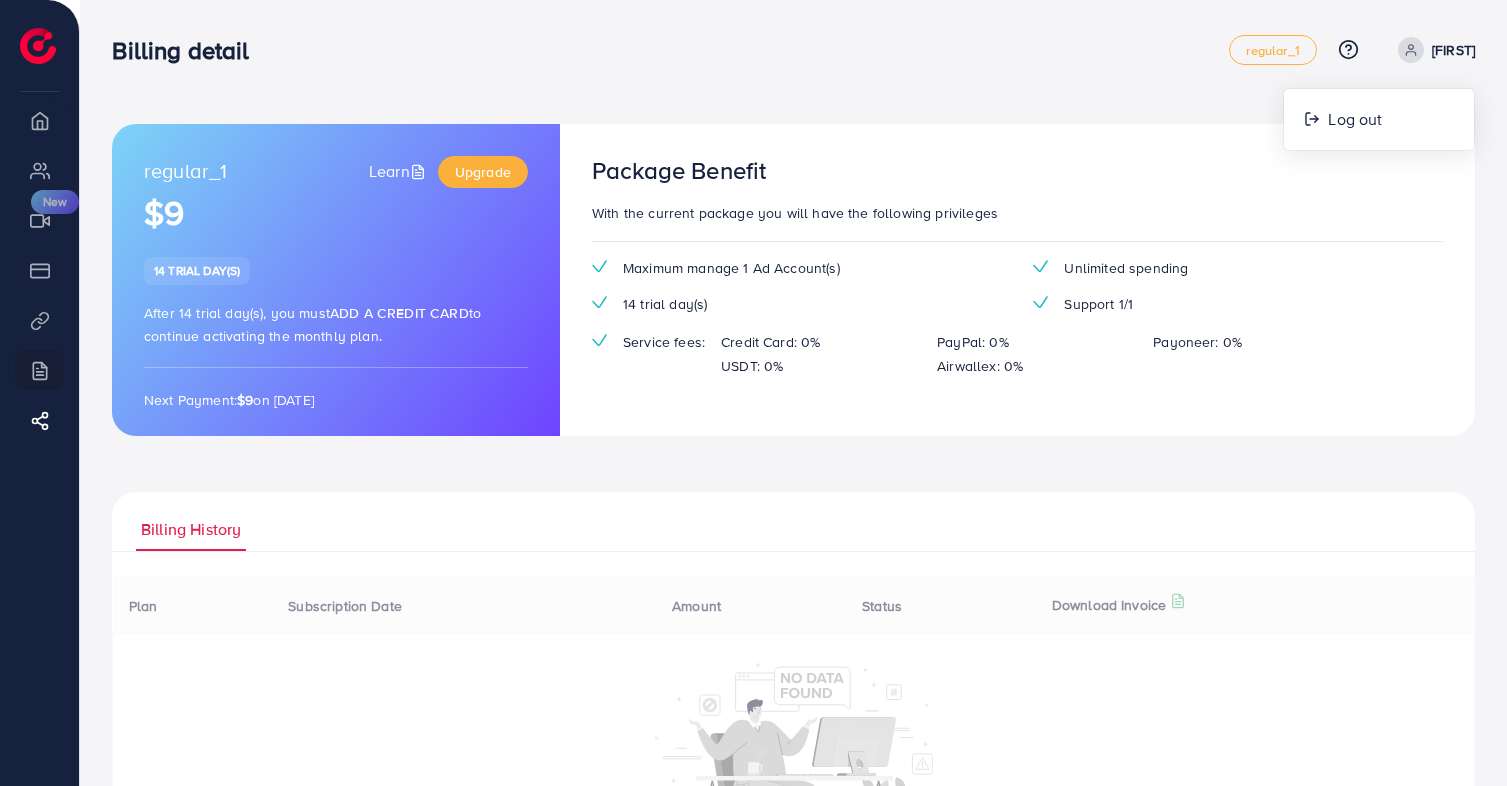 click on "Billing detail   regular_1  Help Center Contact Support Plans and Pricing Term and policy About Us  [FIRST]  Log out Ecomdy Balance  $0  Overview My ad accounts Creative center  New  Payment Product Links Billing Affiliate Program  regular_1   Learn   Upgrade   $9   14 trial day(s)   After 14 trial day(s), you must   Add a credit card   to continue activating the monthly plan.   Next Payment:  $9  on [DATE]   Package Benefit   With the current package you will have the following privileges  Maximum manage 1 Ad Account(s) Unlimited spending 14 trial day(s)  Support 1/1 Service fees:  Credit Card: 0%   PayPal: 0%   Payoneer: 0%   USDT: 0%   Airwallex: 0%  Billing History               Plan Subscription Date Amount Status Download Invoice               Ecomdy Media  Business Number  202113175W   68 CIRCULAR ROAD #02-01   [CITY], [COUNTRY]   [ZIP]   +555-123-4567   support@example.com   Invoice   N/A   Date   Invalid Date   Due   On Receipt   balance due   USD $0   BILL TO      Zipcode:    (+)" at bounding box center [753, 393] 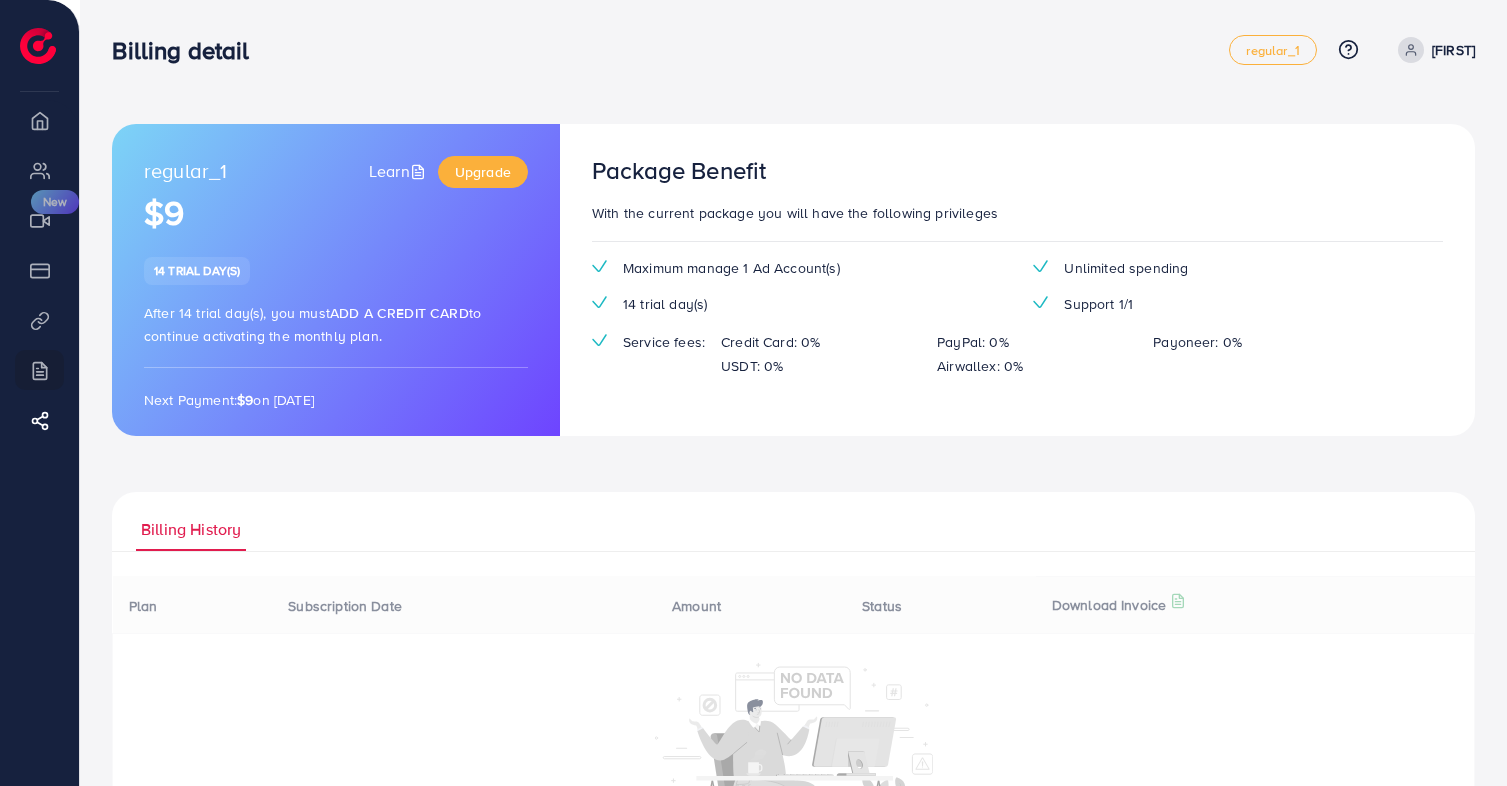 click on "Billing detail   regular_1  Help Center Contact Support Plans and Pricing Term and policy About Us  [FIRST]  Log out" at bounding box center [793, 50] 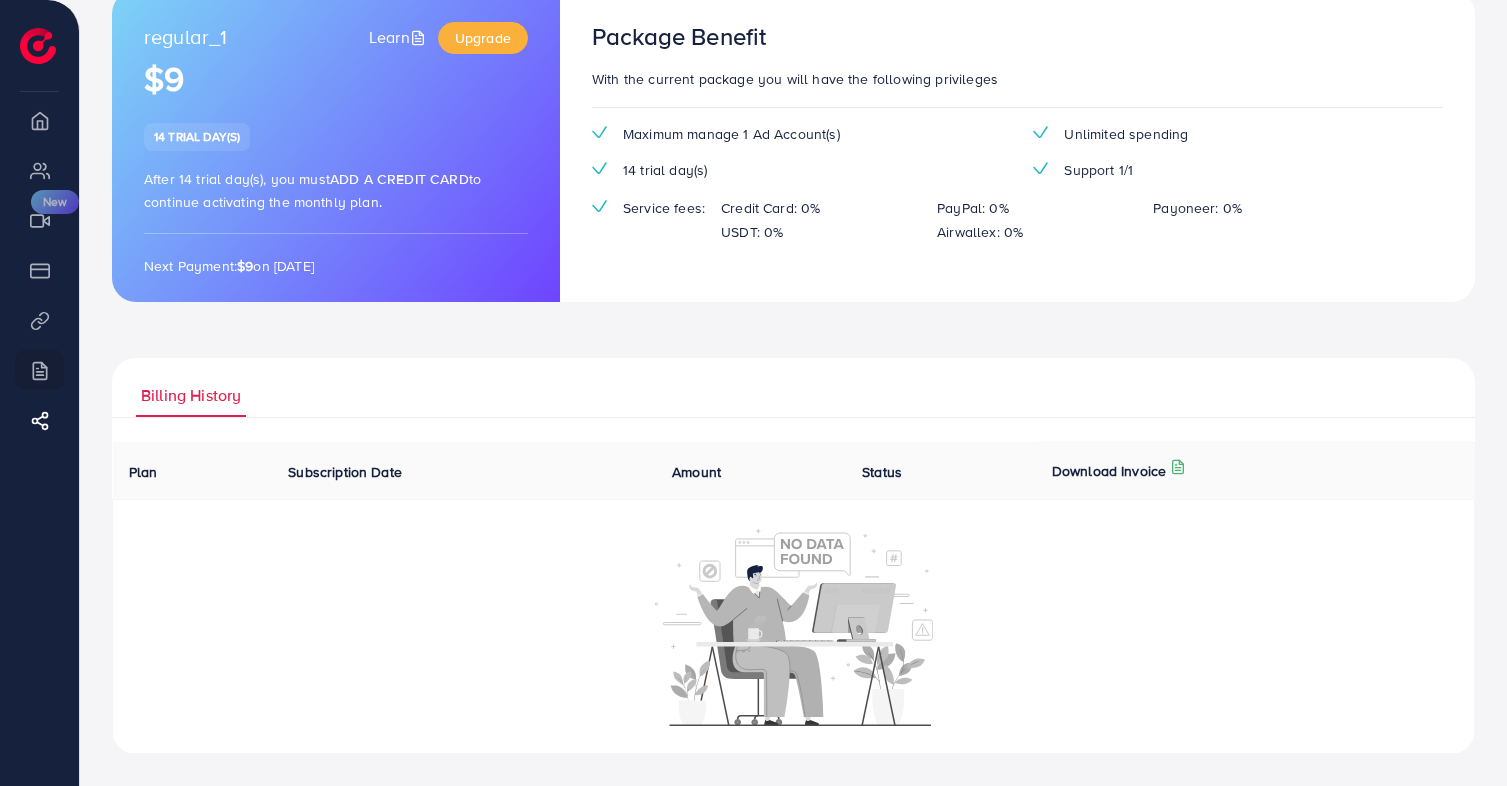 click on "Overview" at bounding box center [39, 120] 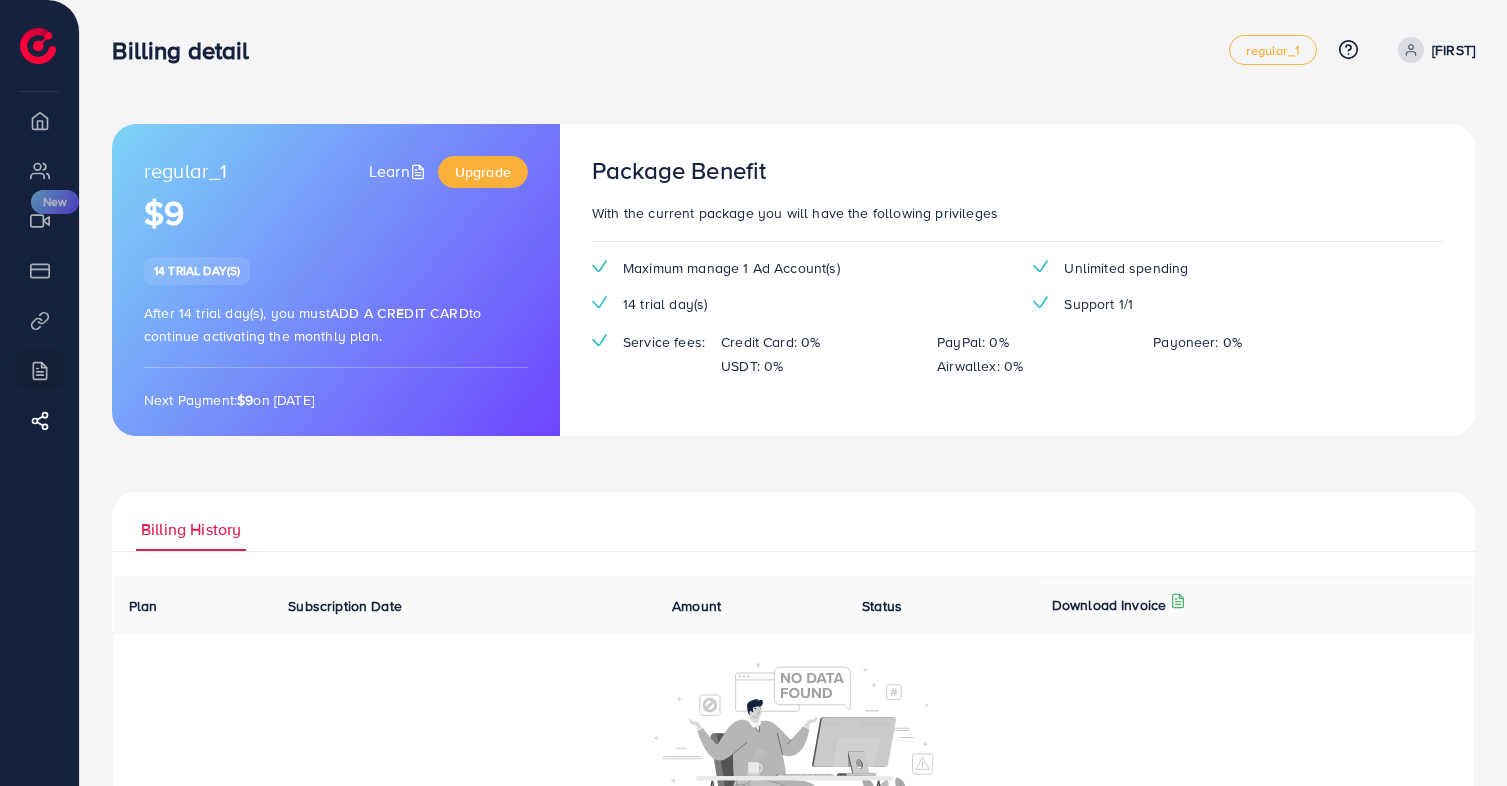 scroll, scrollTop: 0, scrollLeft: 0, axis: both 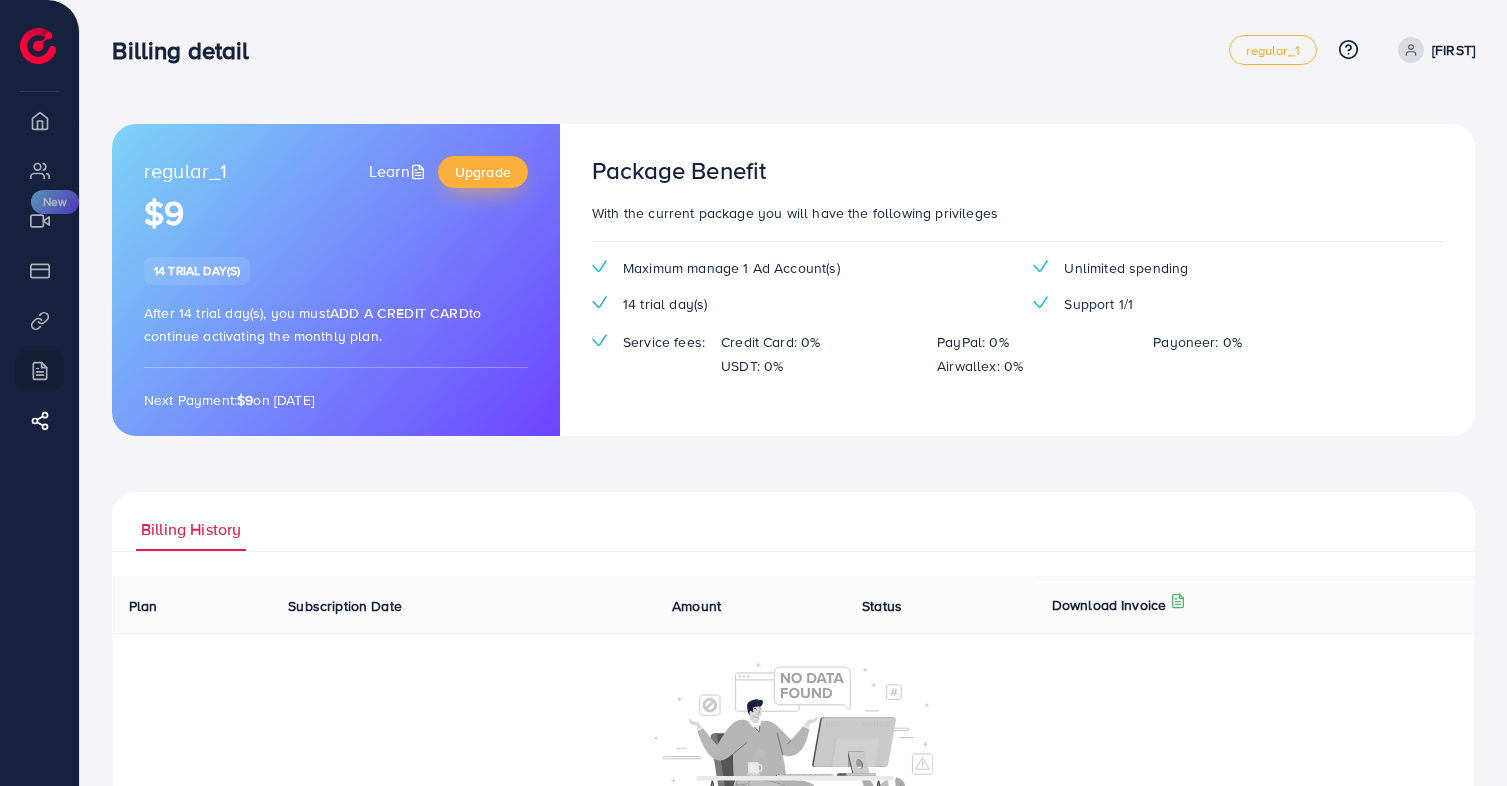 click on "Upgrade" at bounding box center [483, 172] 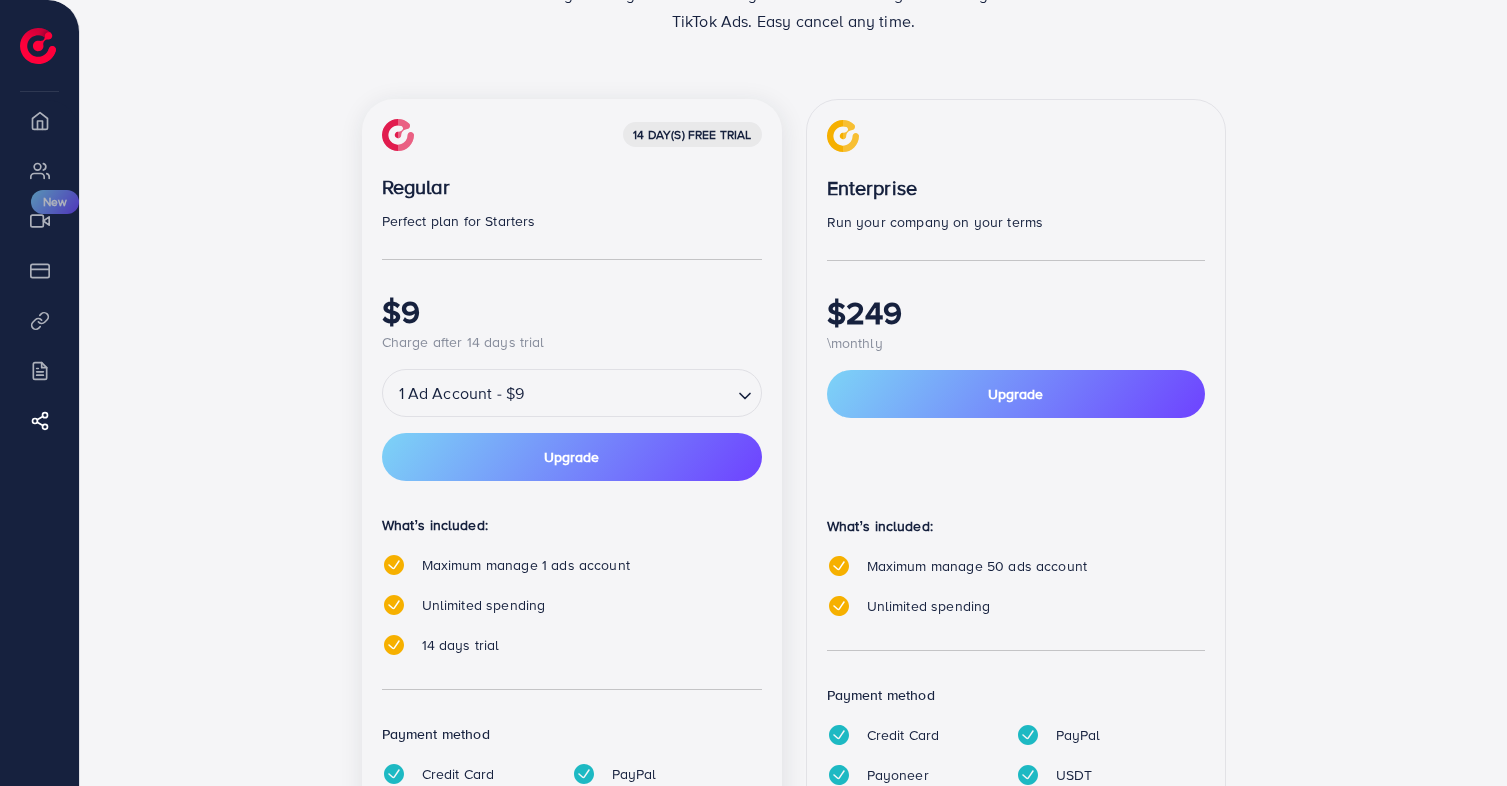 scroll, scrollTop: 271, scrollLeft: 0, axis: vertical 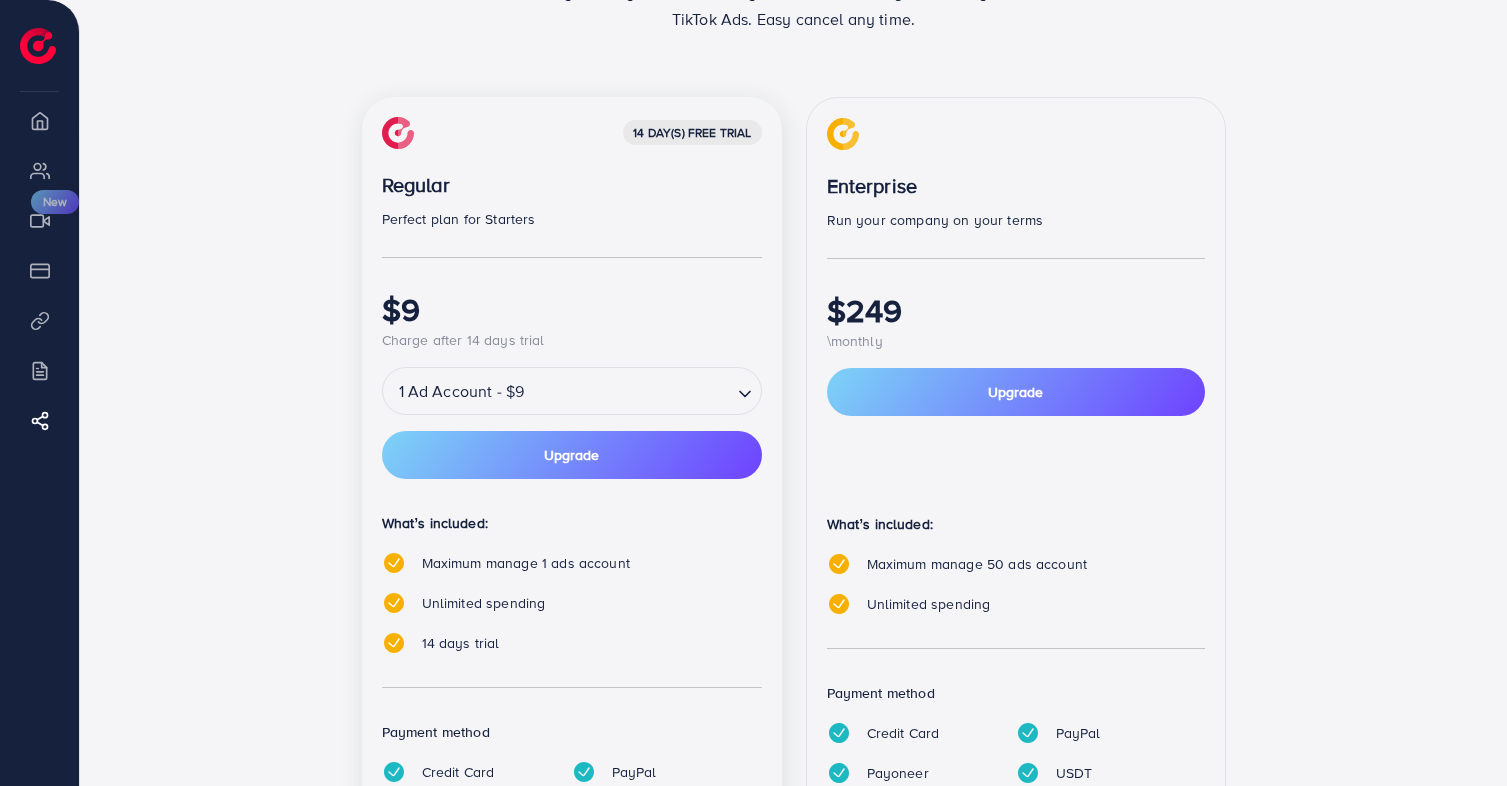 click on "14 day(s) free trial   Regular   Perfect plan for Starters   $9   Charge after 14 days trial
1 Ad Account - $9
Loading...      Upgrade   What’s included:   Maximum manage 1 ads account   Unlimited spending   14 days trial   Payment method   Credit Card   PayPal   Payoneer   USDT   Airwallex" at bounding box center [572, 499] 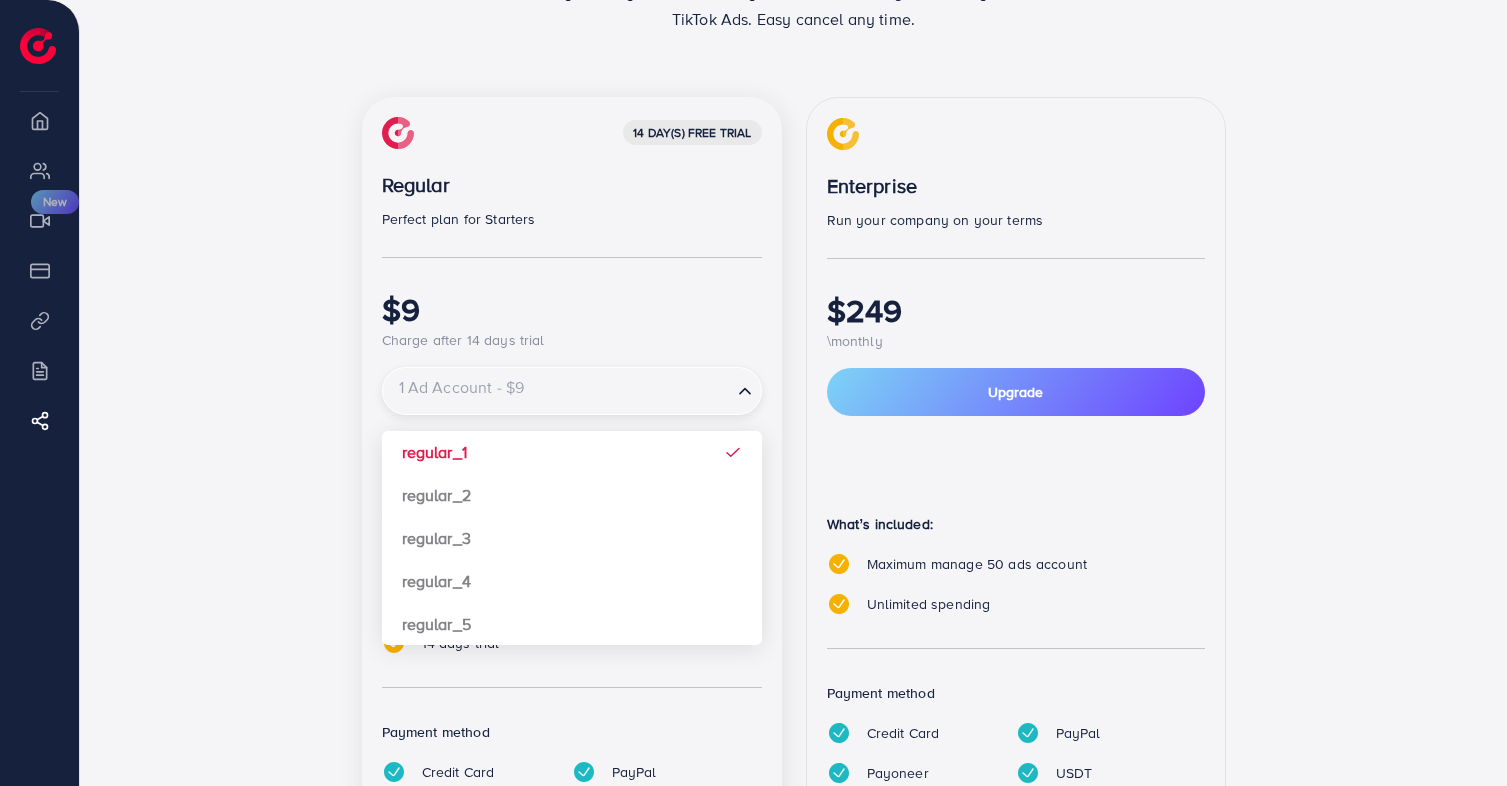 click on "$9" at bounding box center [572, 309] 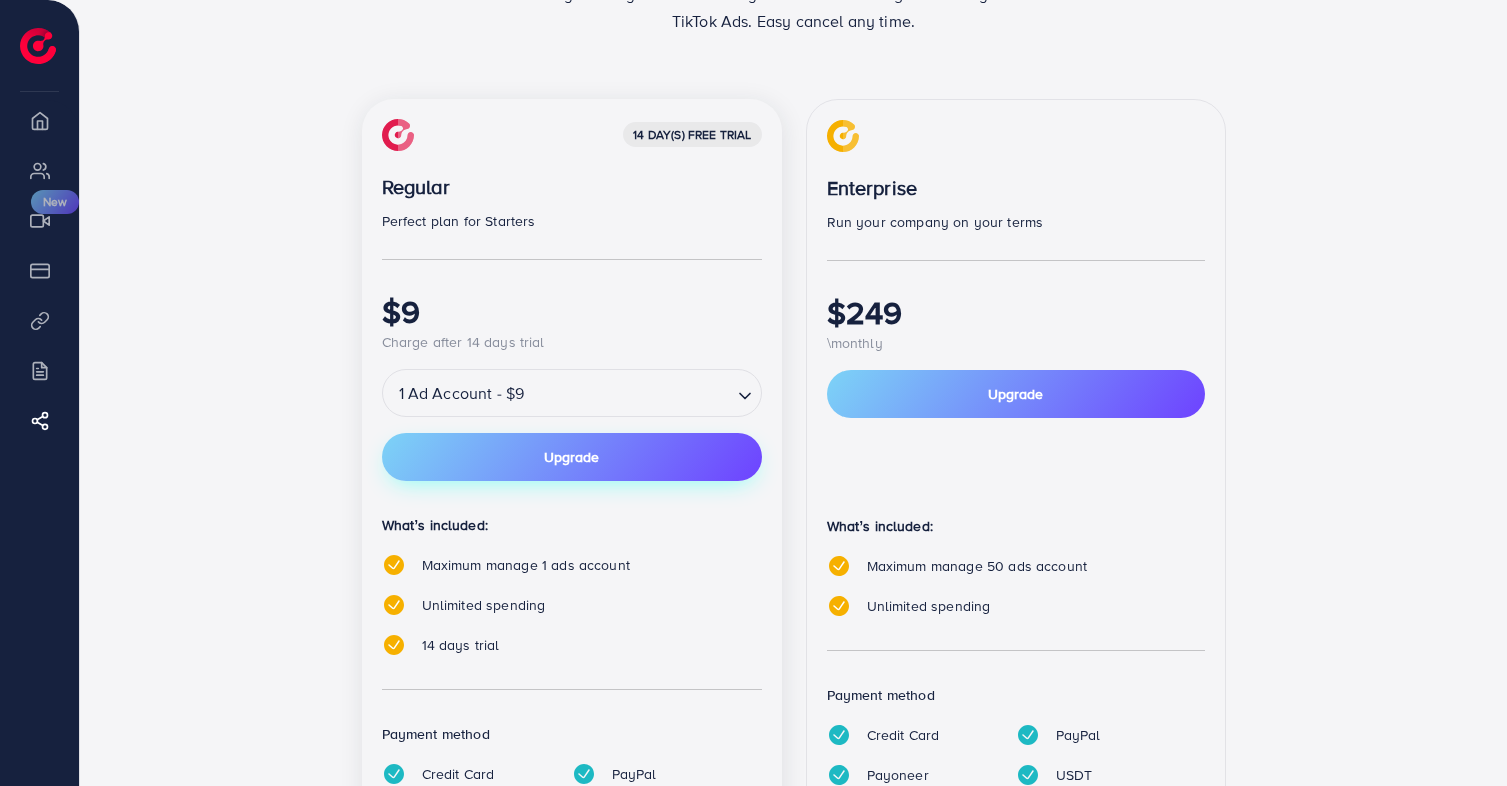 scroll, scrollTop: 268, scrollLeft: 0, axis: vertical 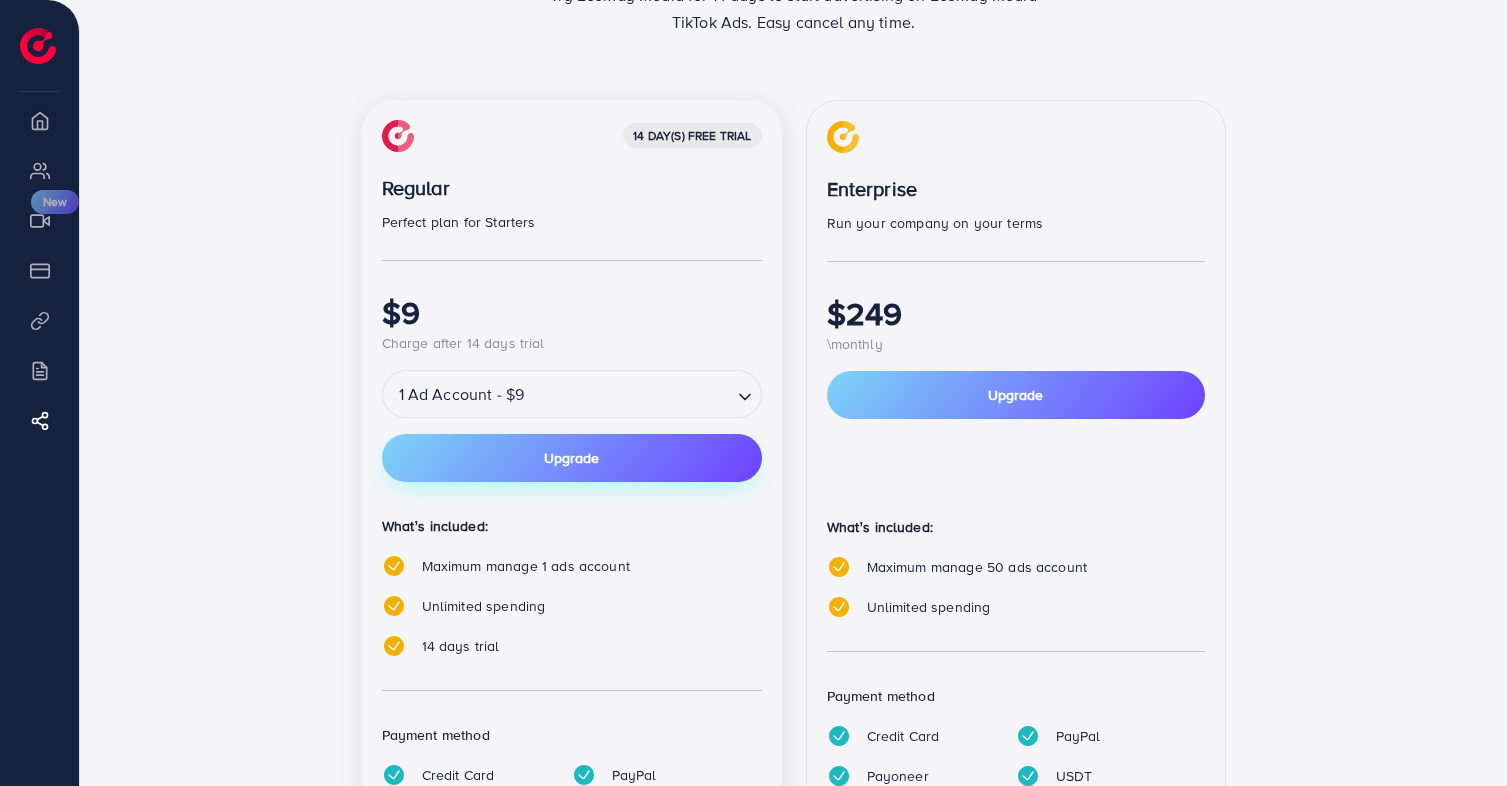 click on "Upgrade" at bounding box center [571, 458] 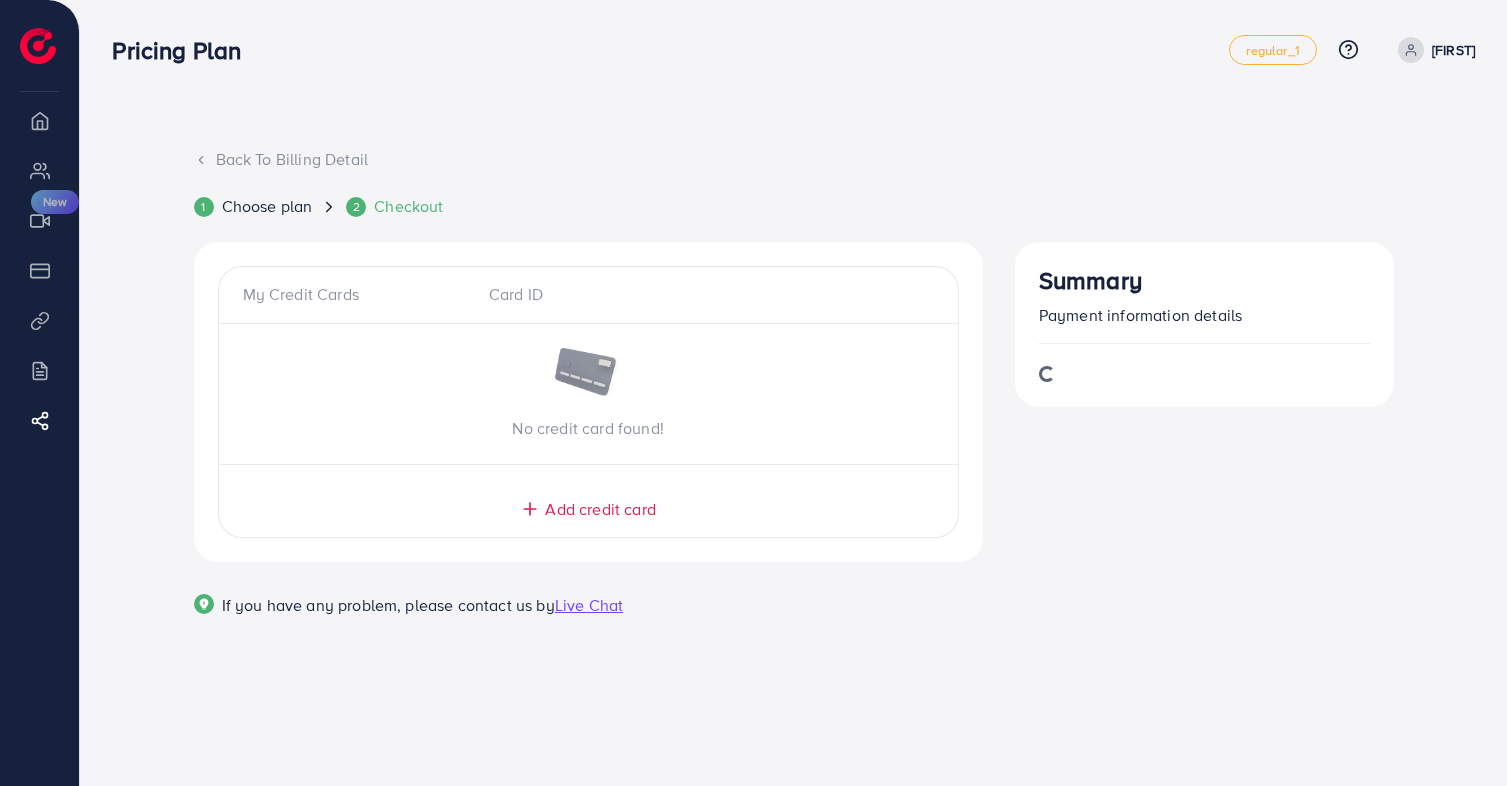 scroll, scrollTop: 0, scrollLeft: 0, axis: both 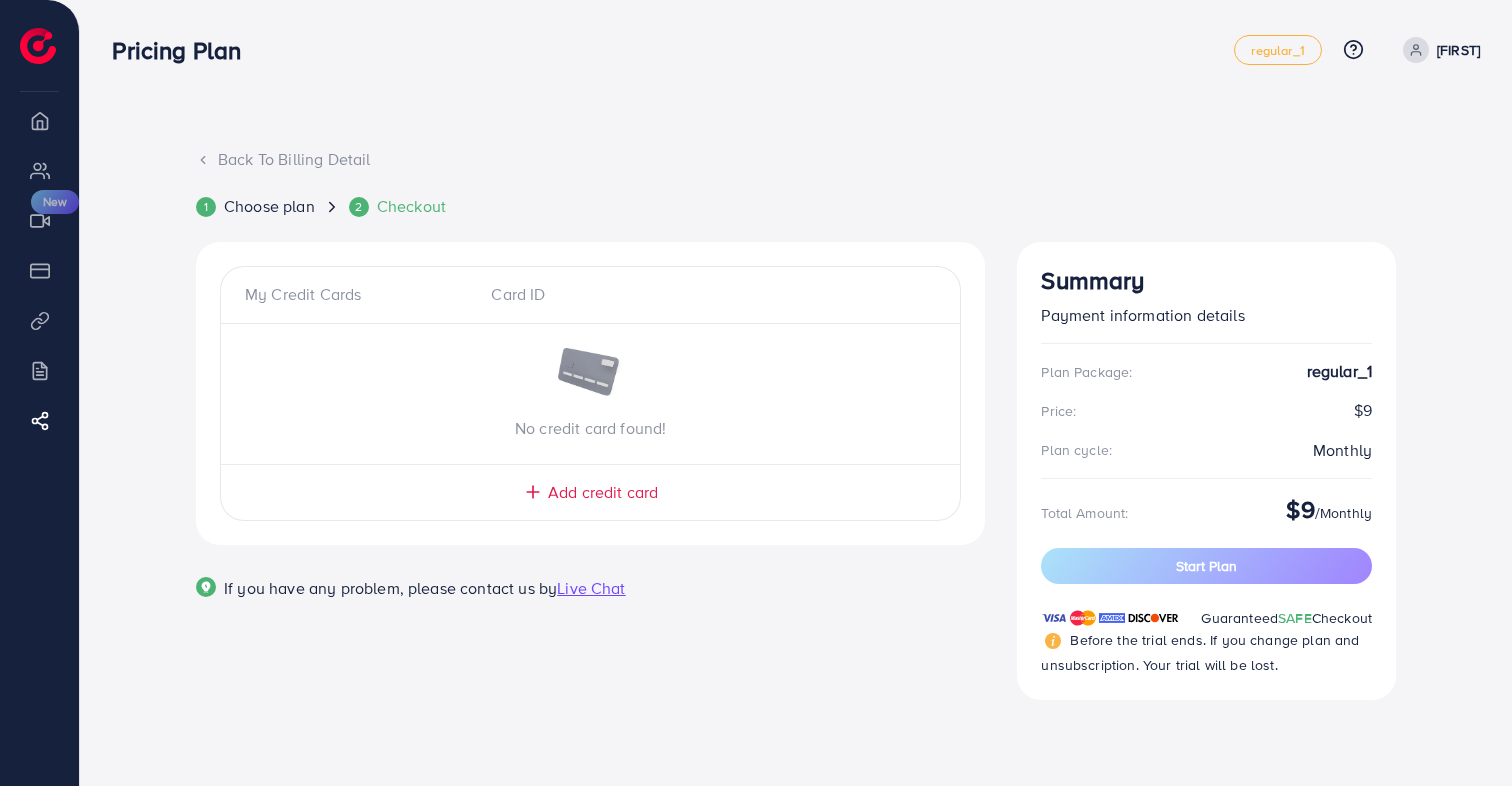 click on "Add credit card" at bounding box center [603, 492] 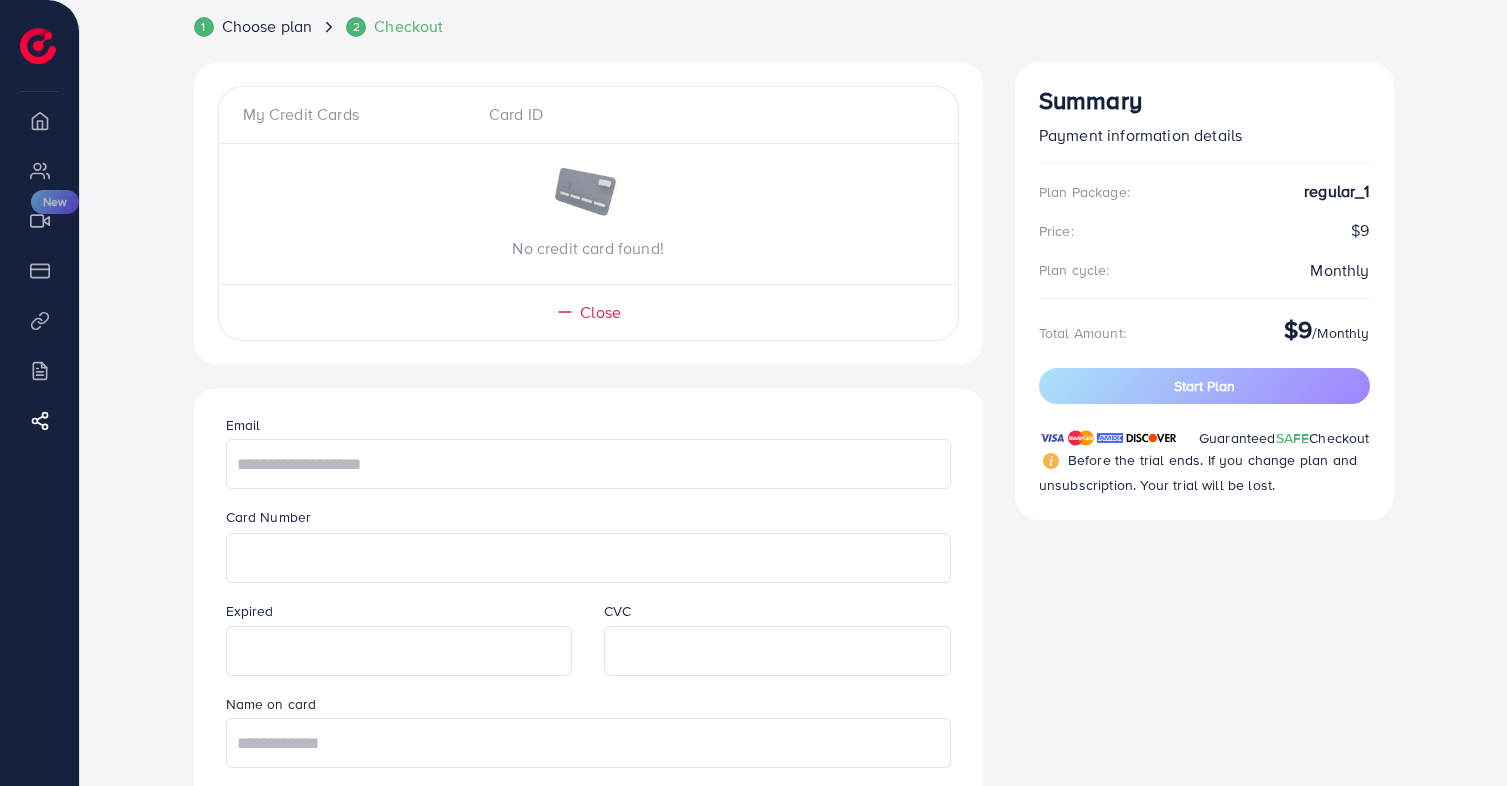 scroll, scrollTop: 325, scrollLeft: 0, axis: vertical 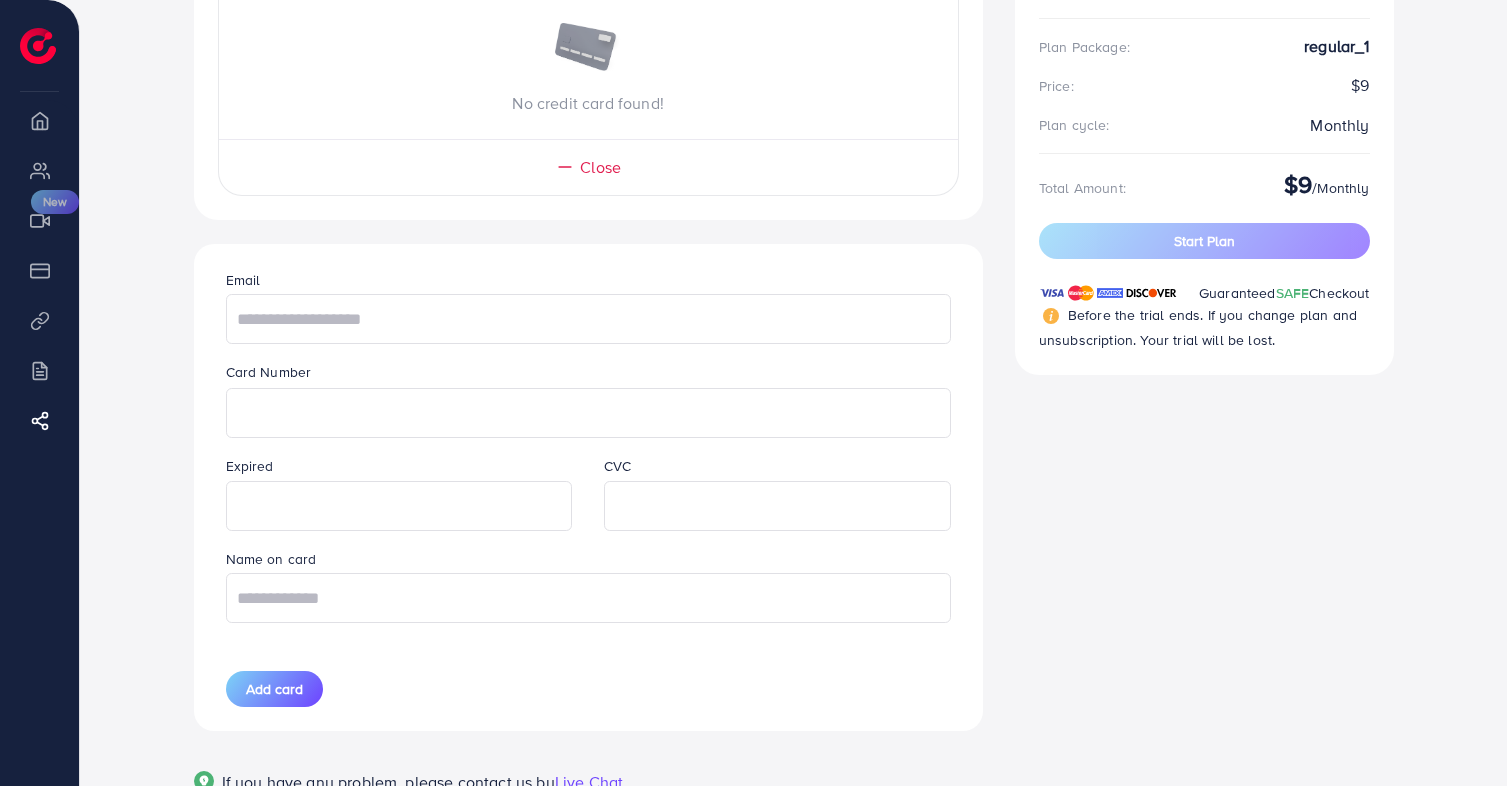 click on "Email   Card Number   Expired   CVC   Name on card   Add card" at bounding box center [588, 487] 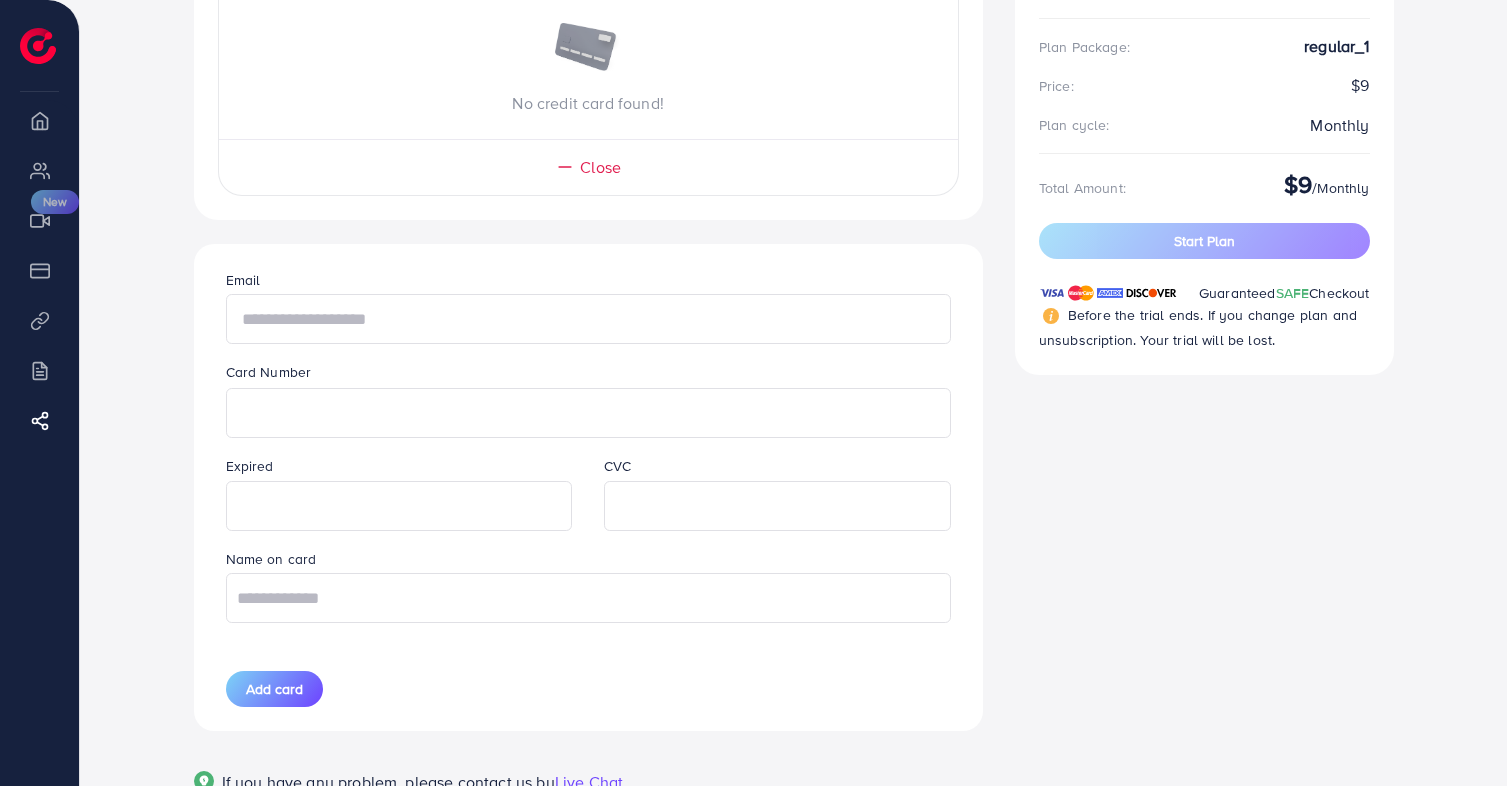 type on "**********" 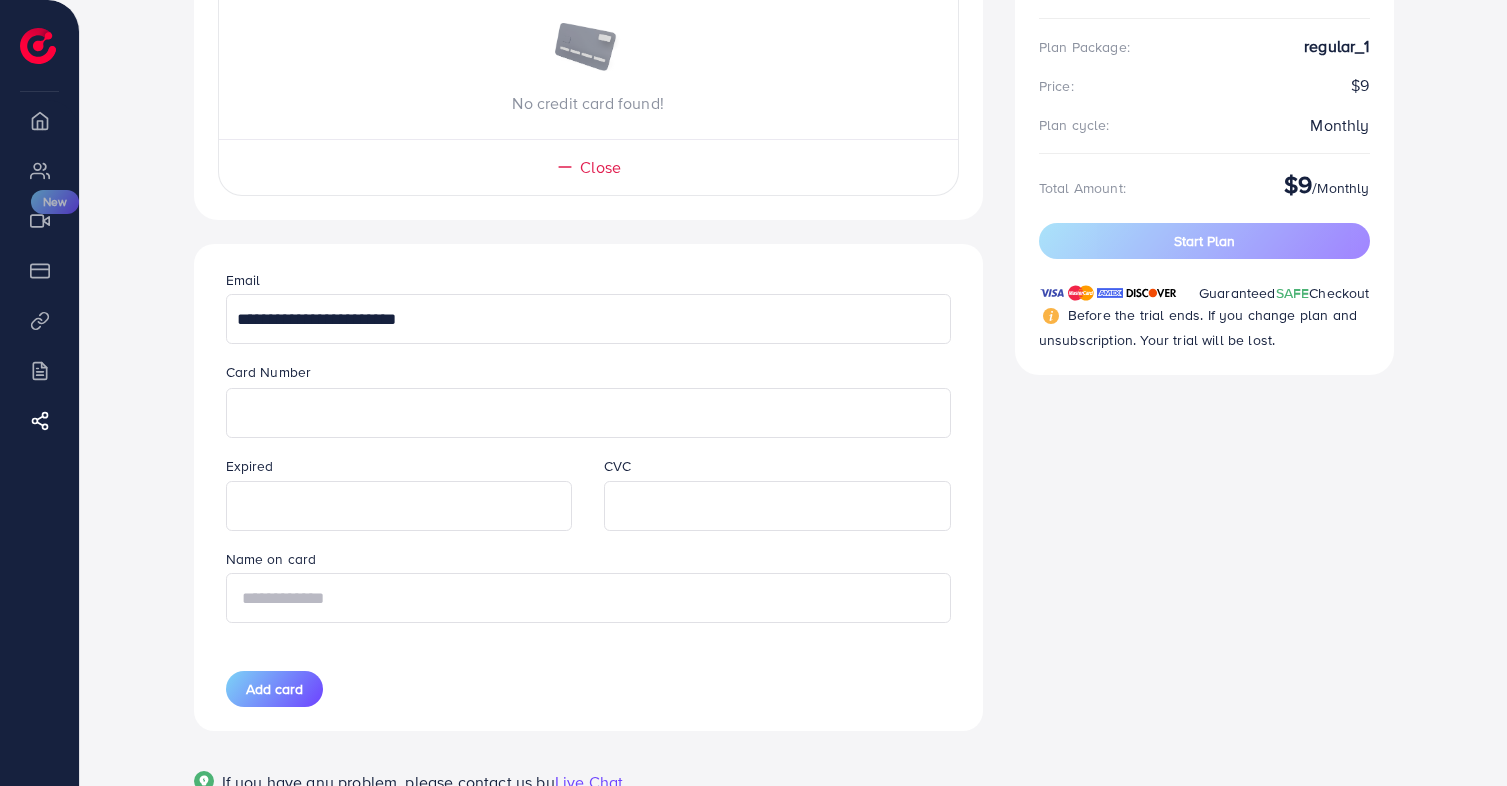 click at bounding box center [588, 598] 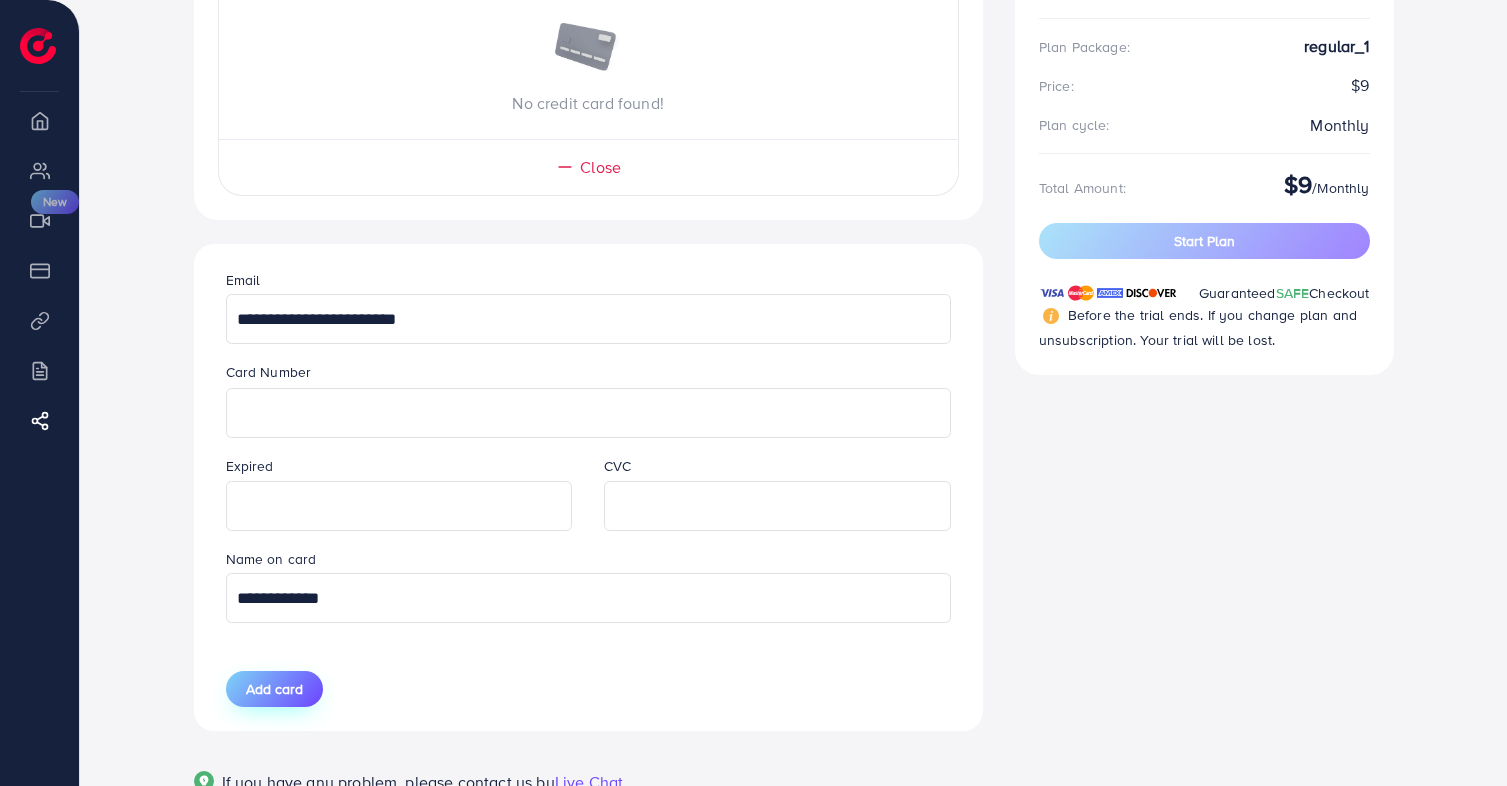 type on "**********" 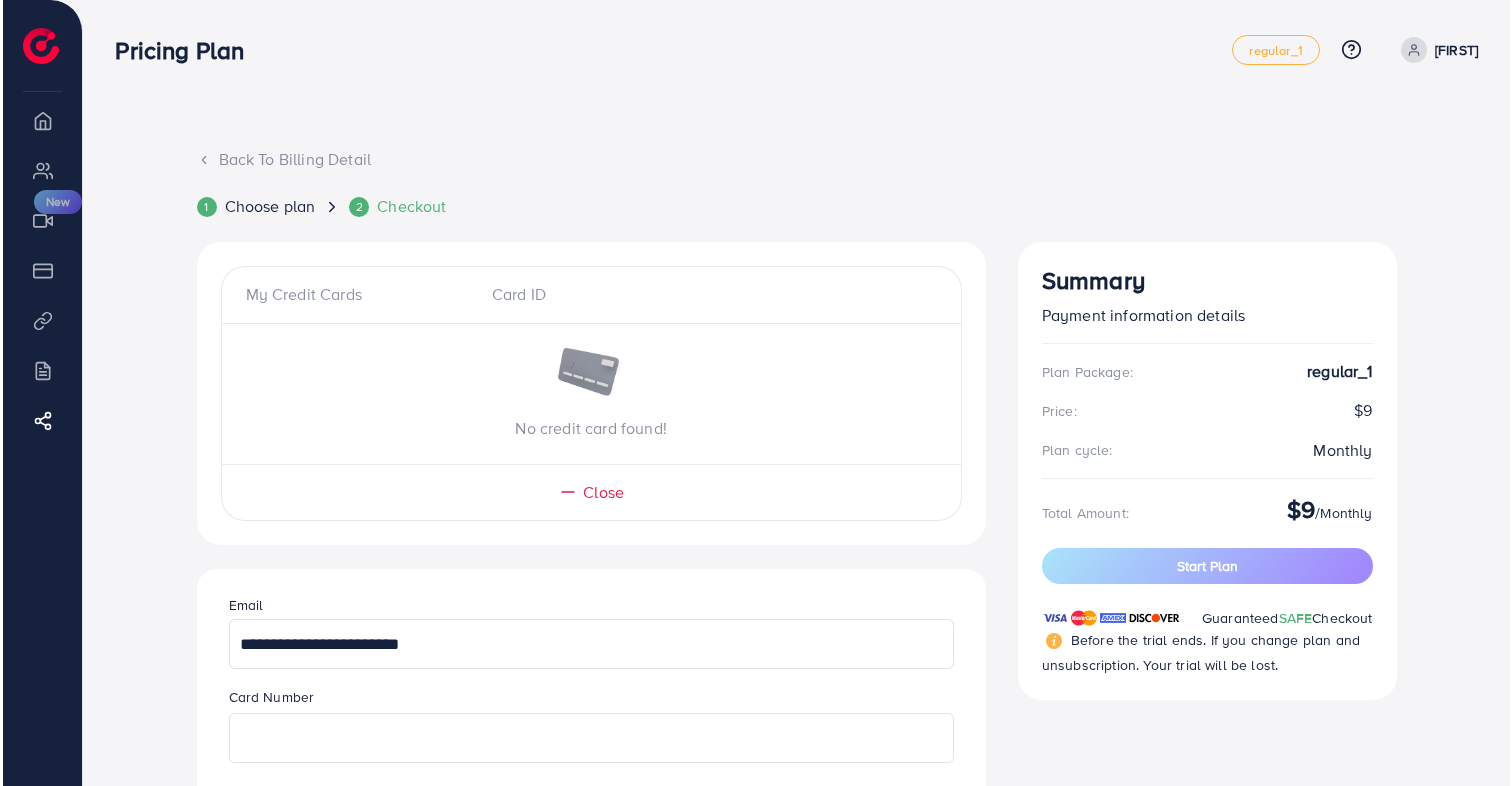 scroll, scrollTop: 0, scrollLeft: 0, axis: both 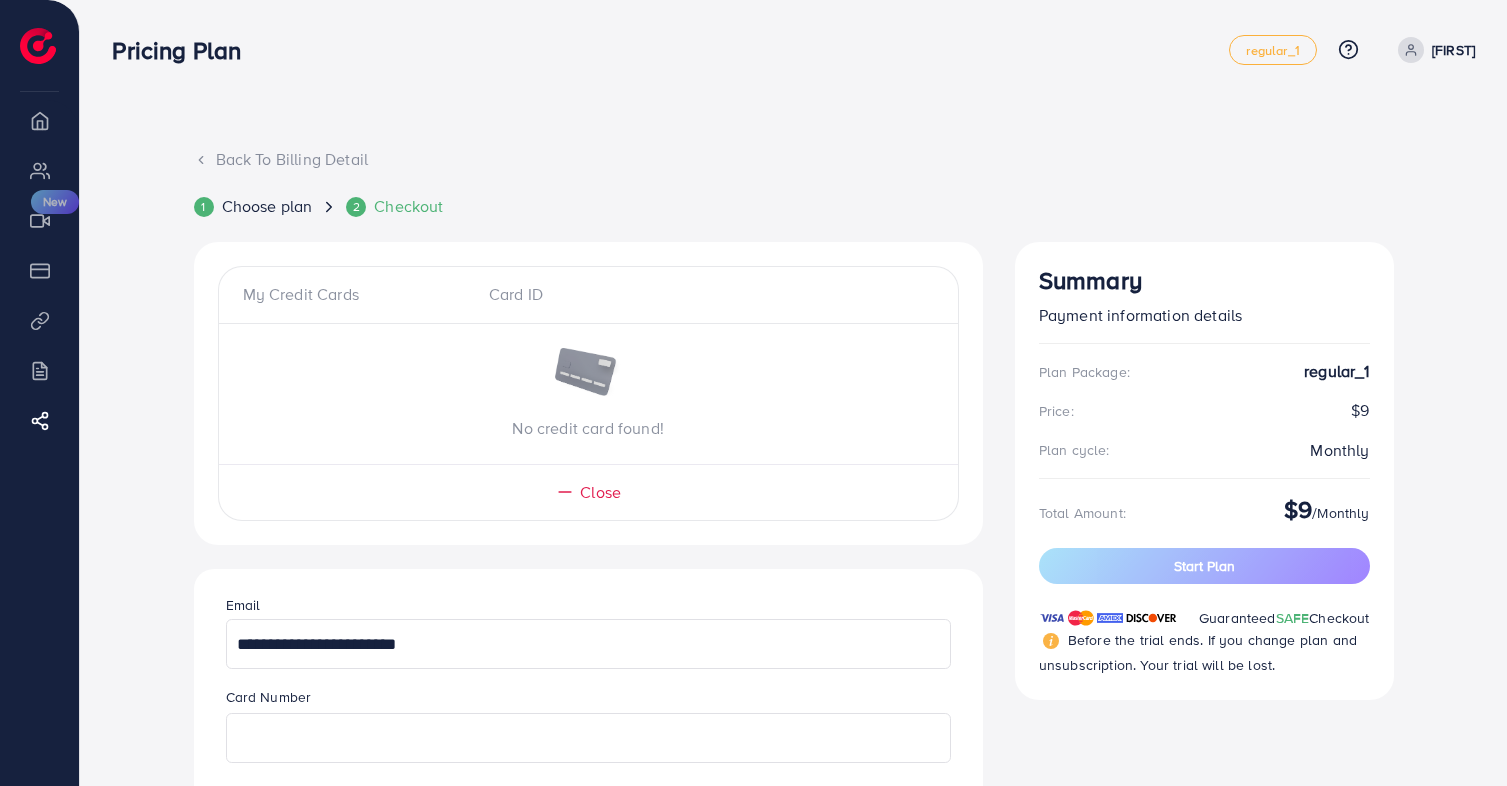 type 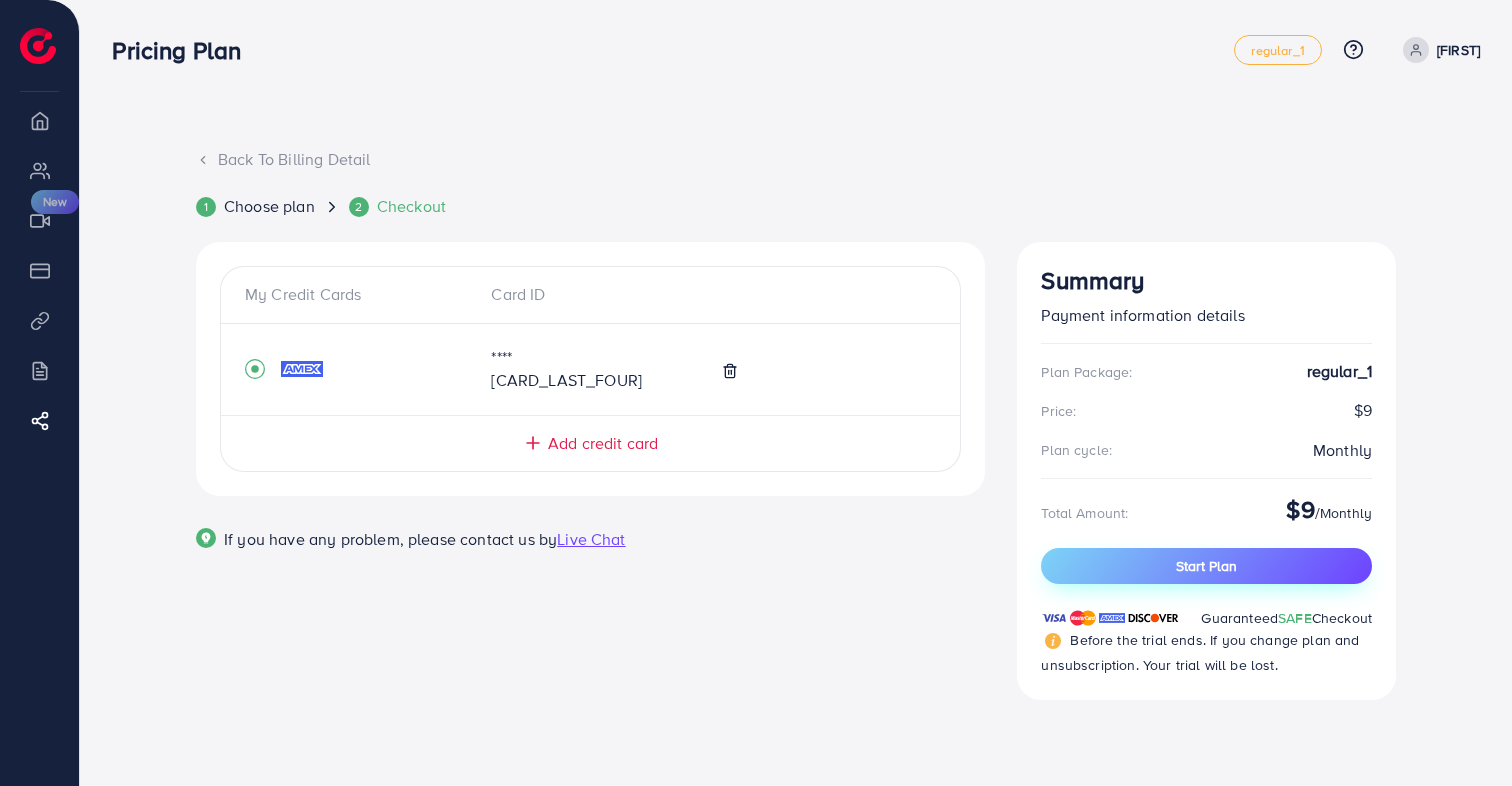 click on "Start Plan" at bounding box center [1206, 566] 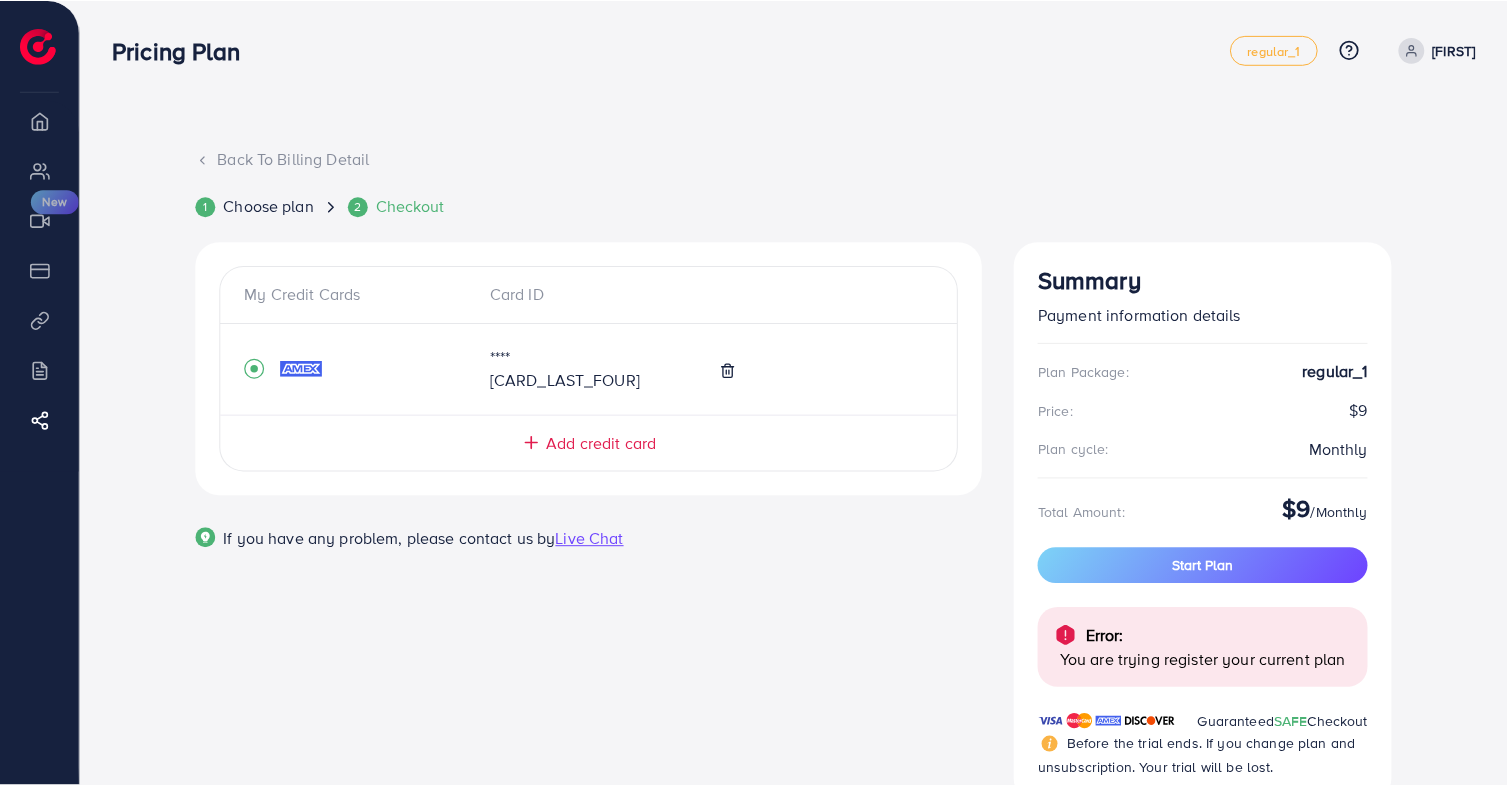 scroll, scrollTop: 71, scrollLeft: 0, axis: vertical 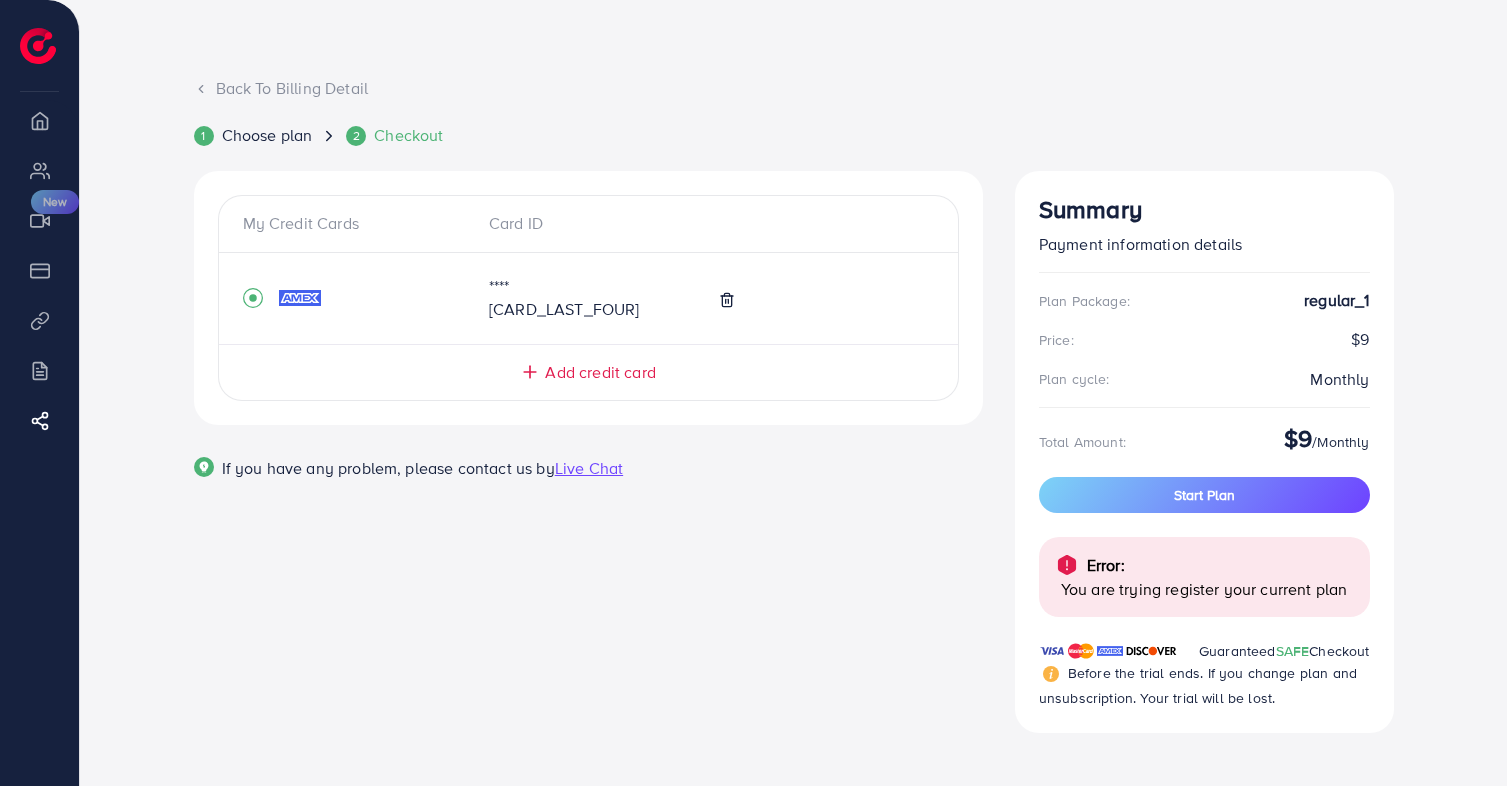click on "Overview" at bounding box center [39, 120] 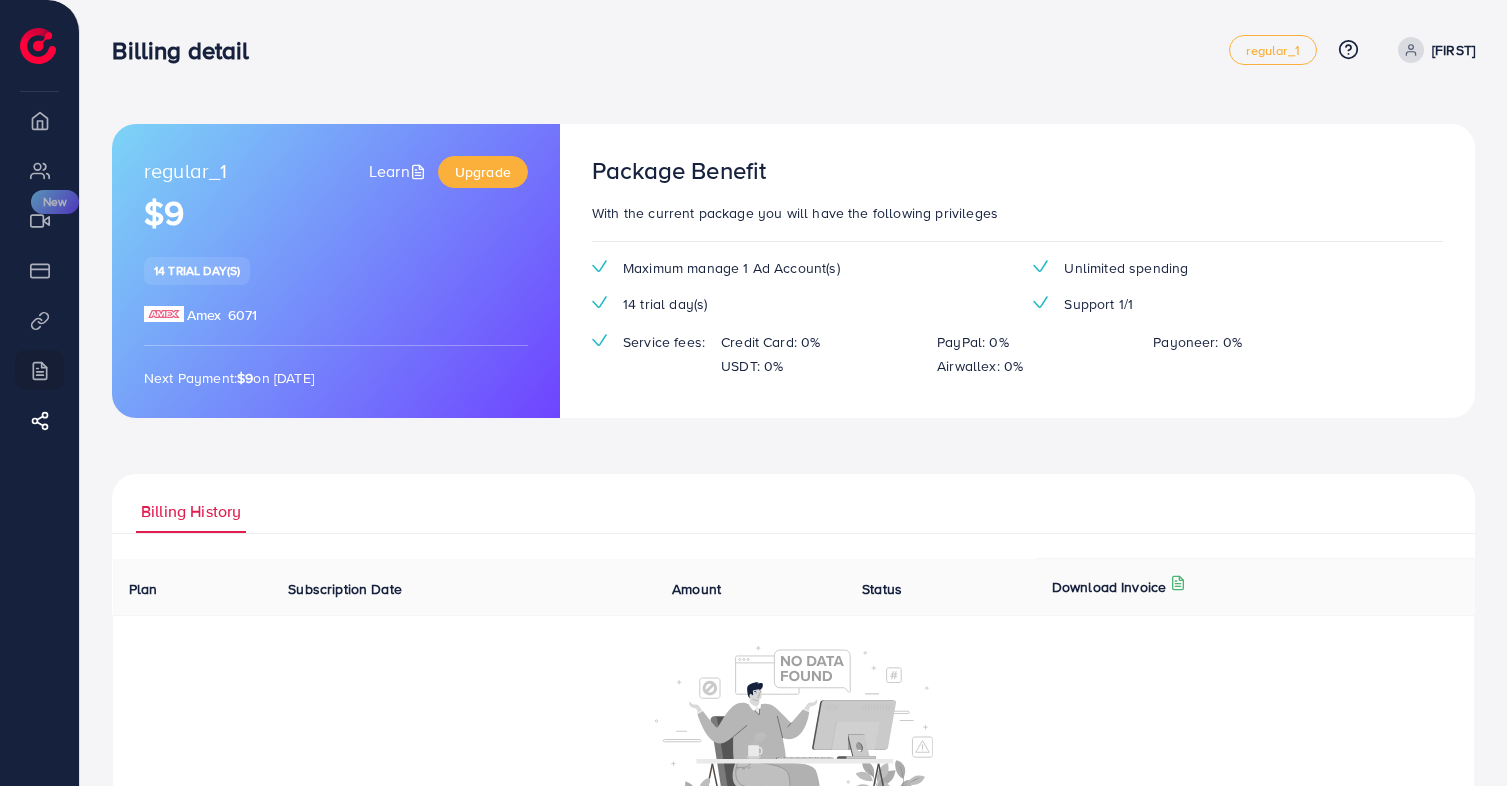 click on "Overview" at bounding box center (39, 120) 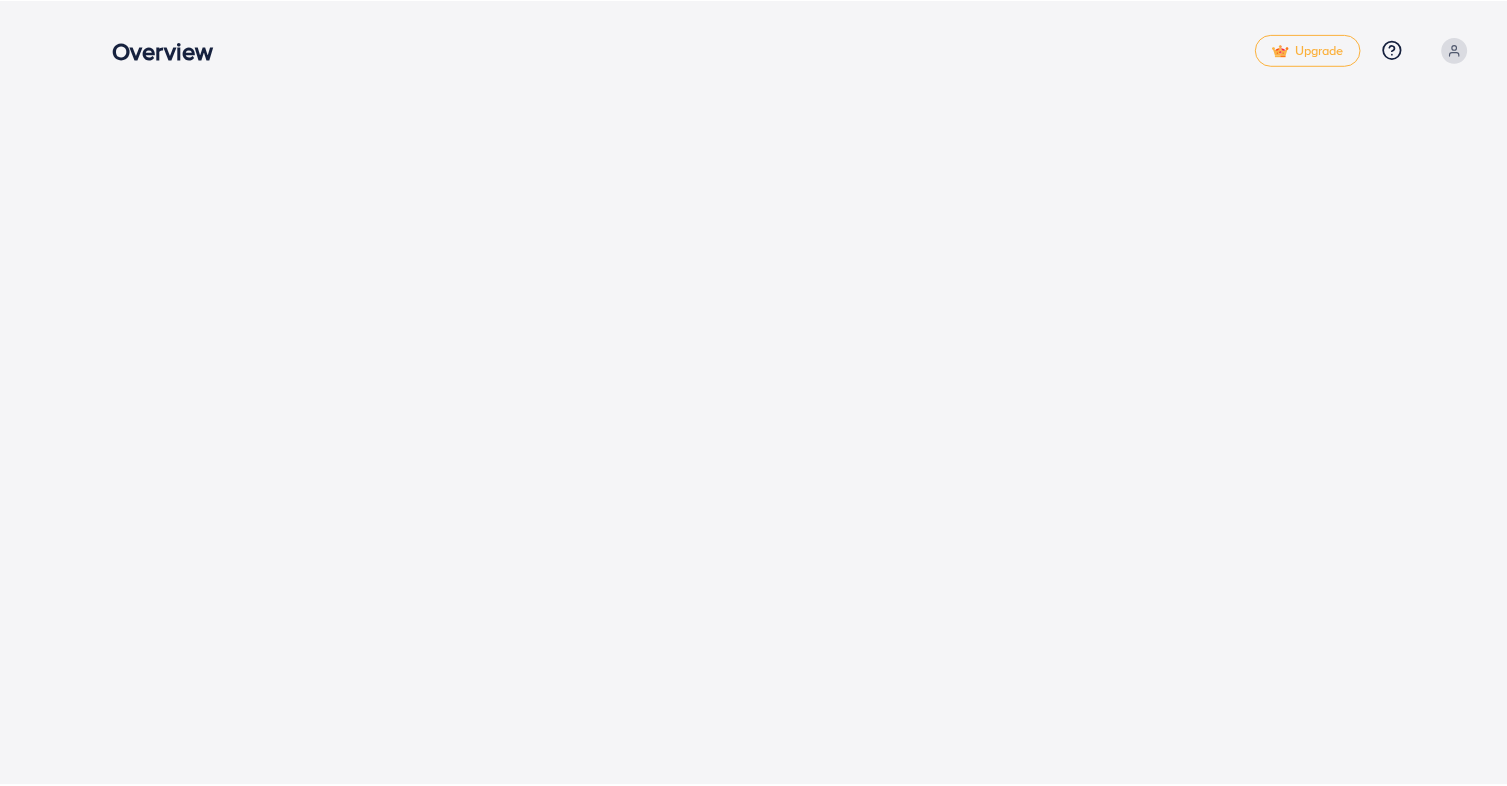 scroll, scrollTop: 0, scrollLeft: 0, axis: both 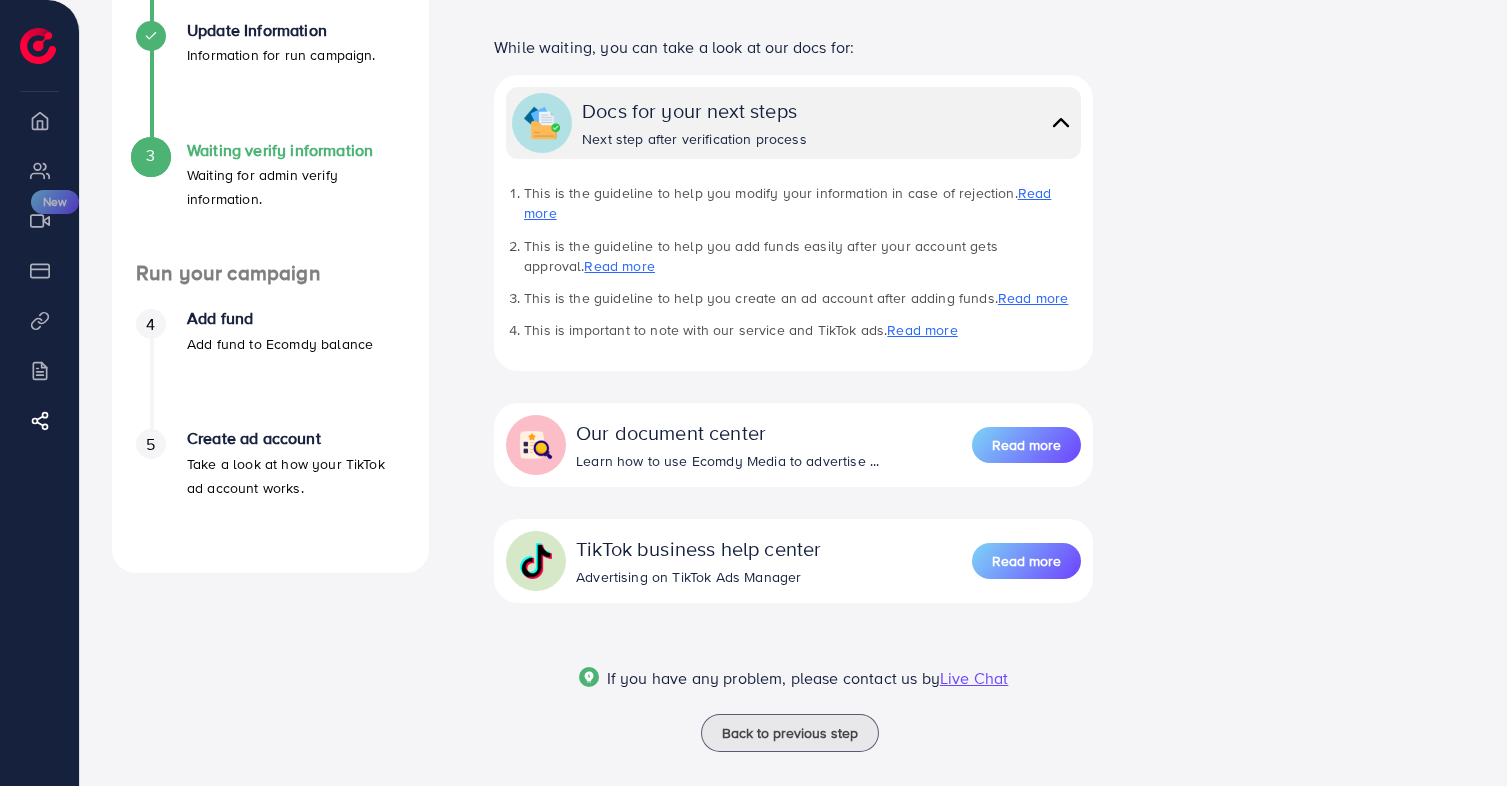 click on "Thank you for your submission! Our team will review your information and  respond to your email verification. The process will take 2-3 working days. In case of disapproval, kindly check the following email for guidelines. ( If you do not receive the email, please check your spam or junk folder.)" at bounding box center (794, -57) 